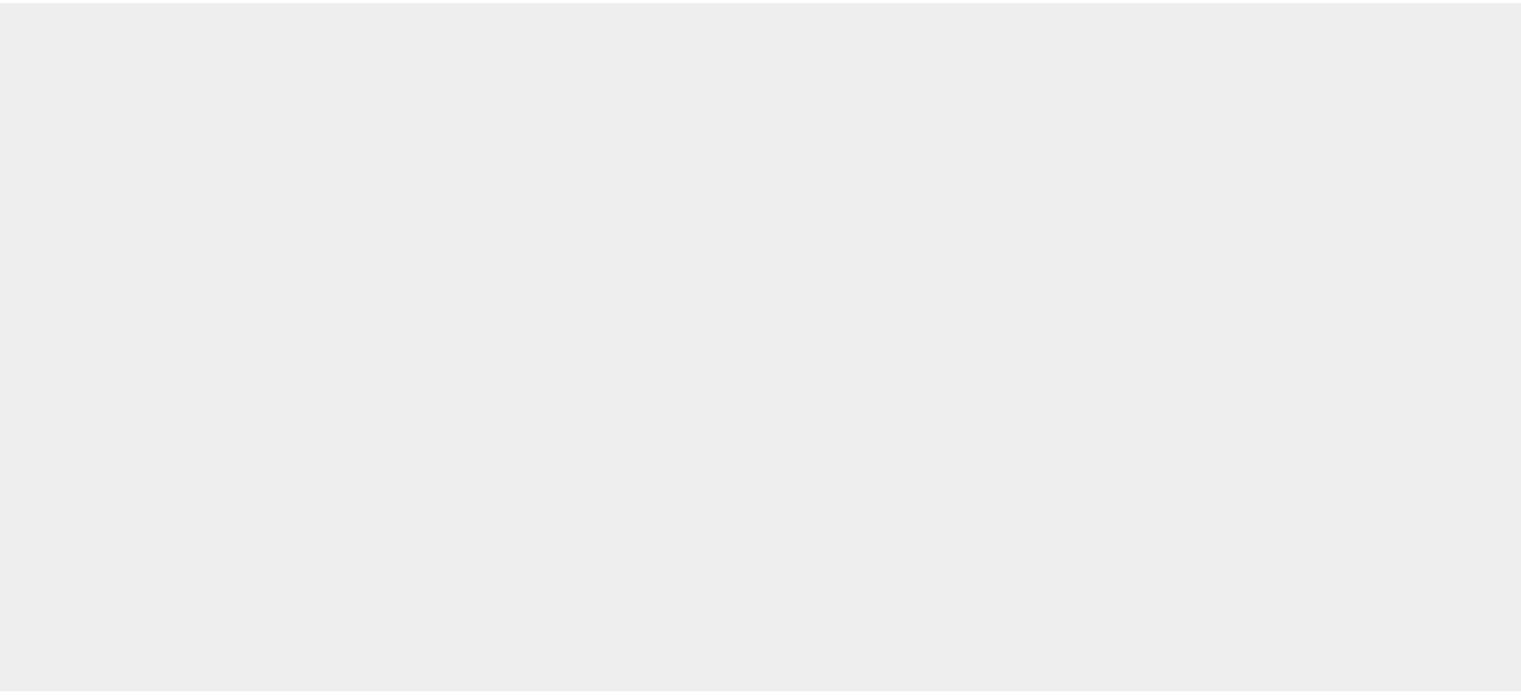 scroll, scrollTop: 0, scrollLeft: 0, axis: both 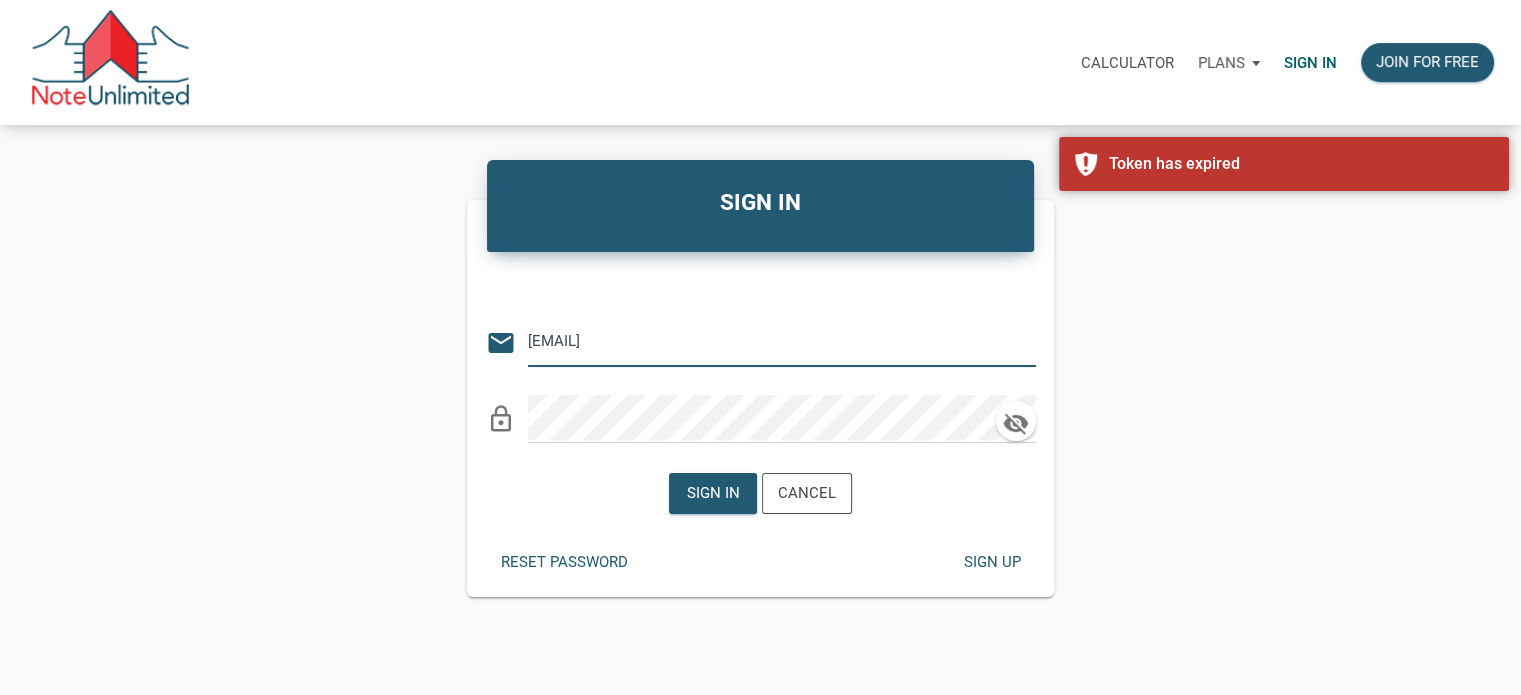 click on "[EMAIL]" at bounding box center (767, 341) 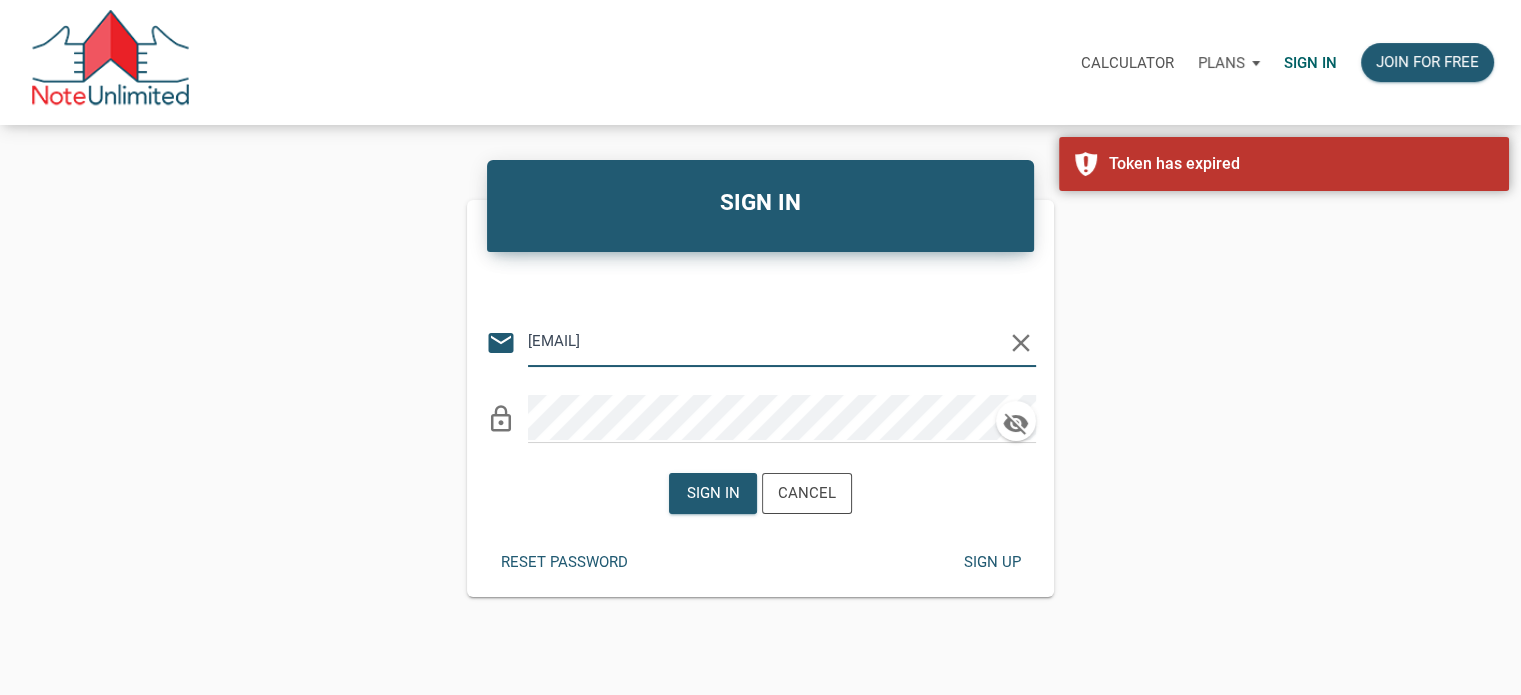 type on "[EMAIL]" 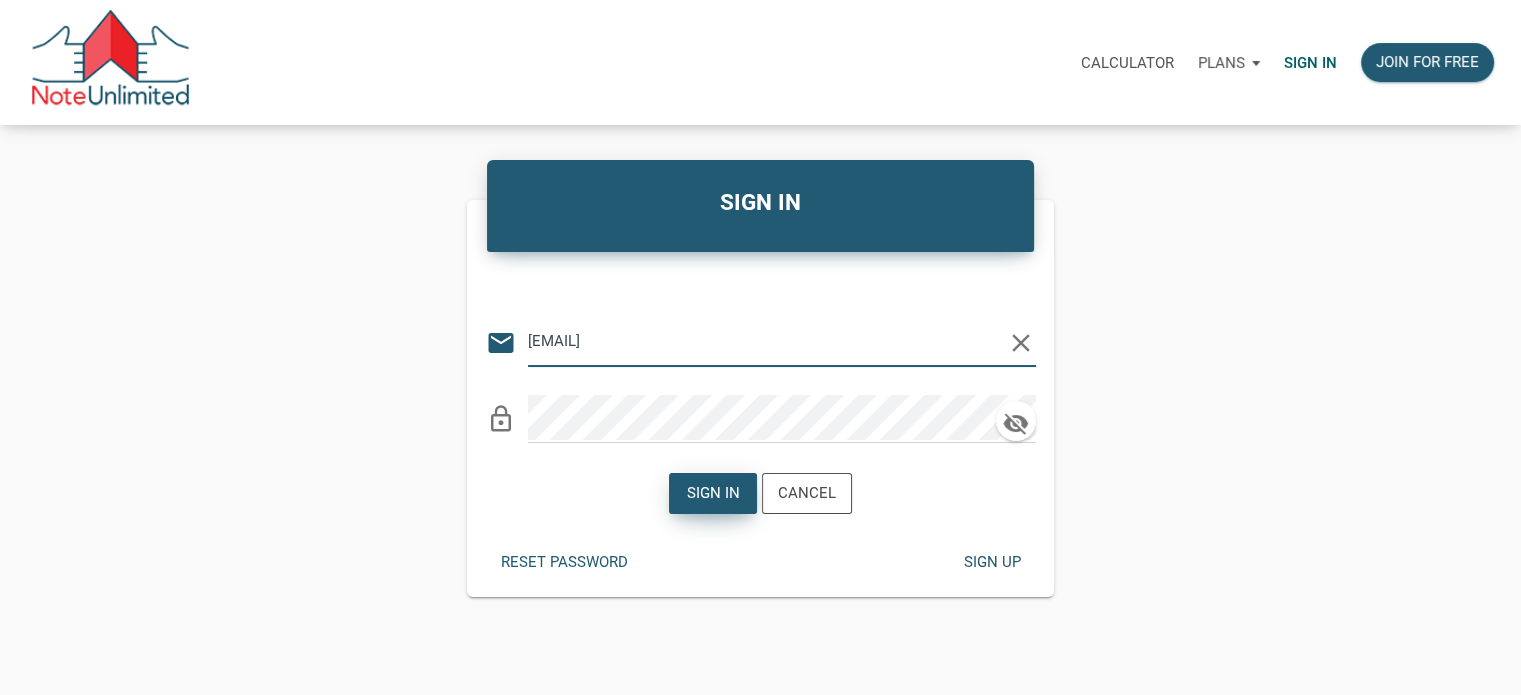 click on "Sign in" at bounding box center [713, 493] 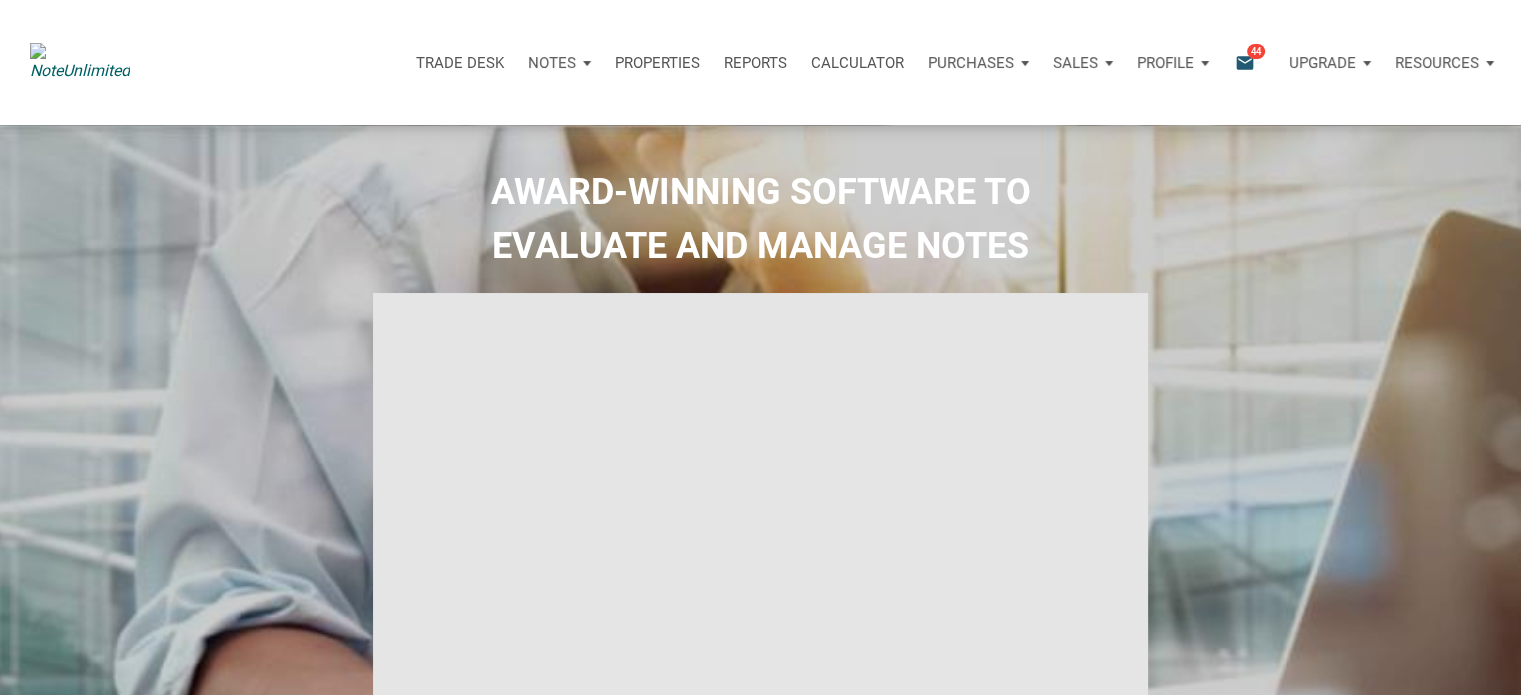 click on "Notes" at bounding box center [559, 63] 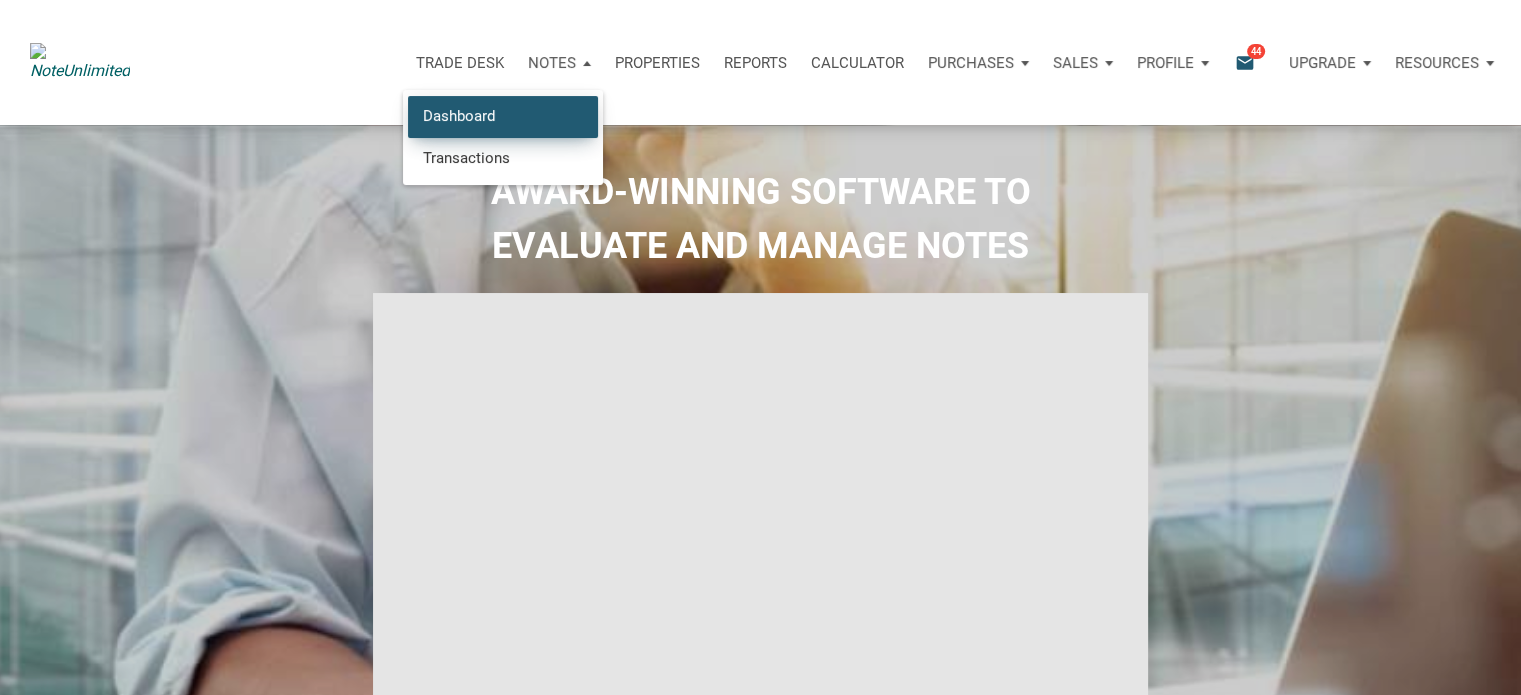 click on "Dashboard" at bounding box center (503, 116) 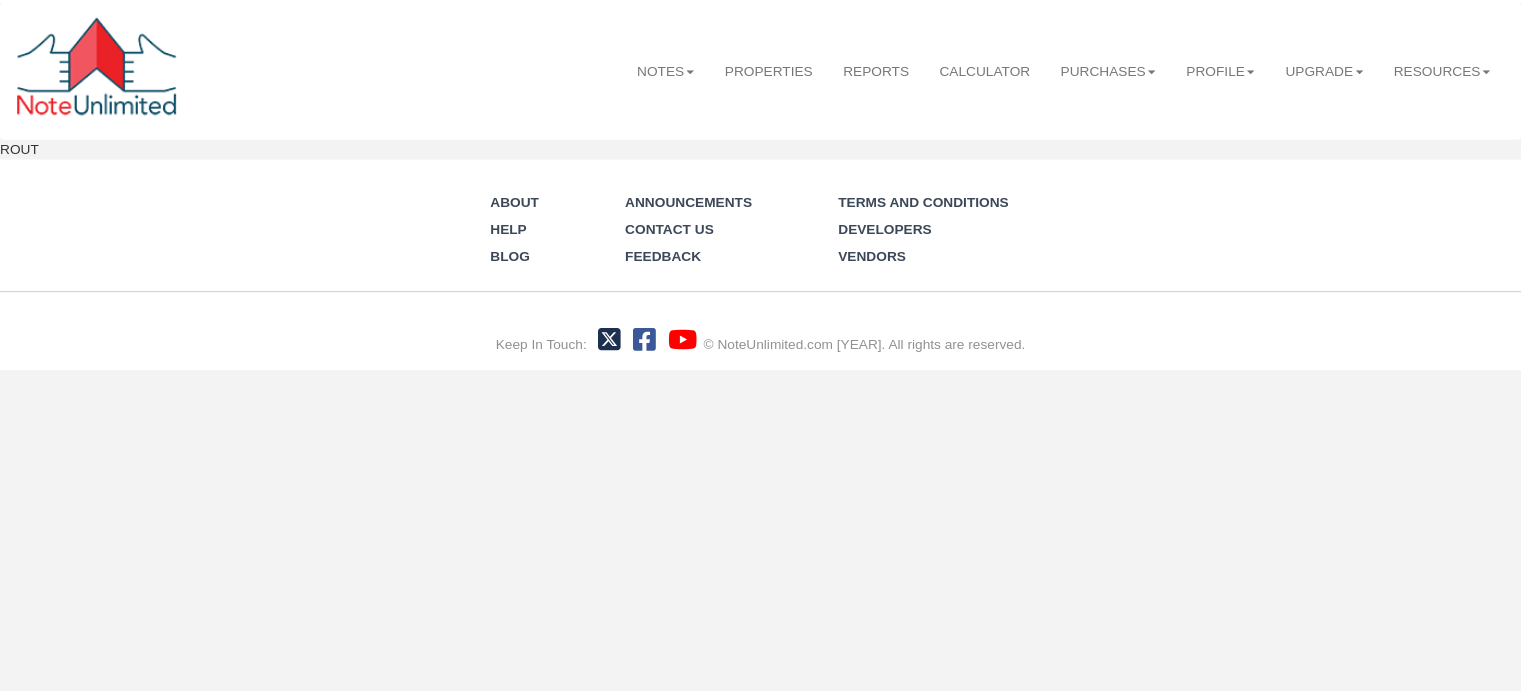 scroll, scrollTop: 0, scrollLeft: 0, axis: both 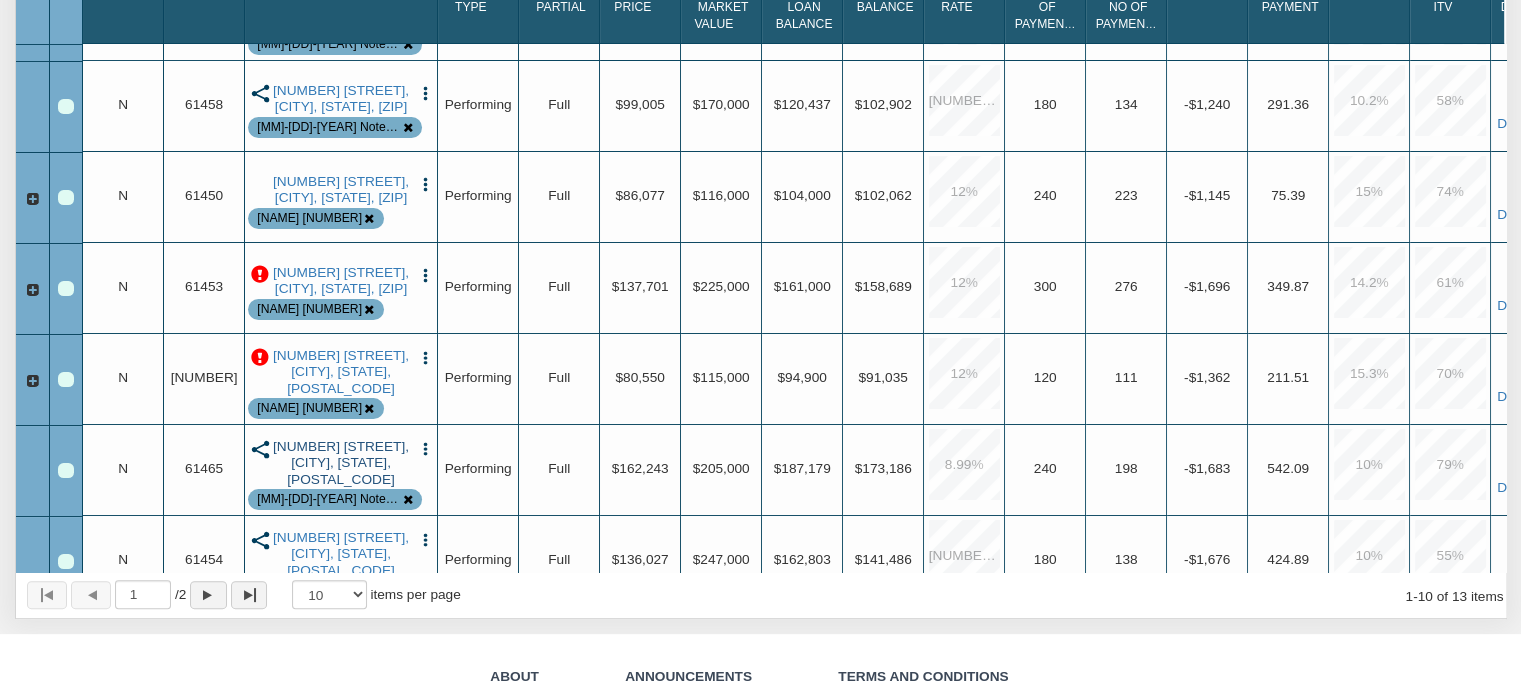 click on "3529 North Maura Lane, Indianapolis, IN, 46235" at bounding box center [341, 8] 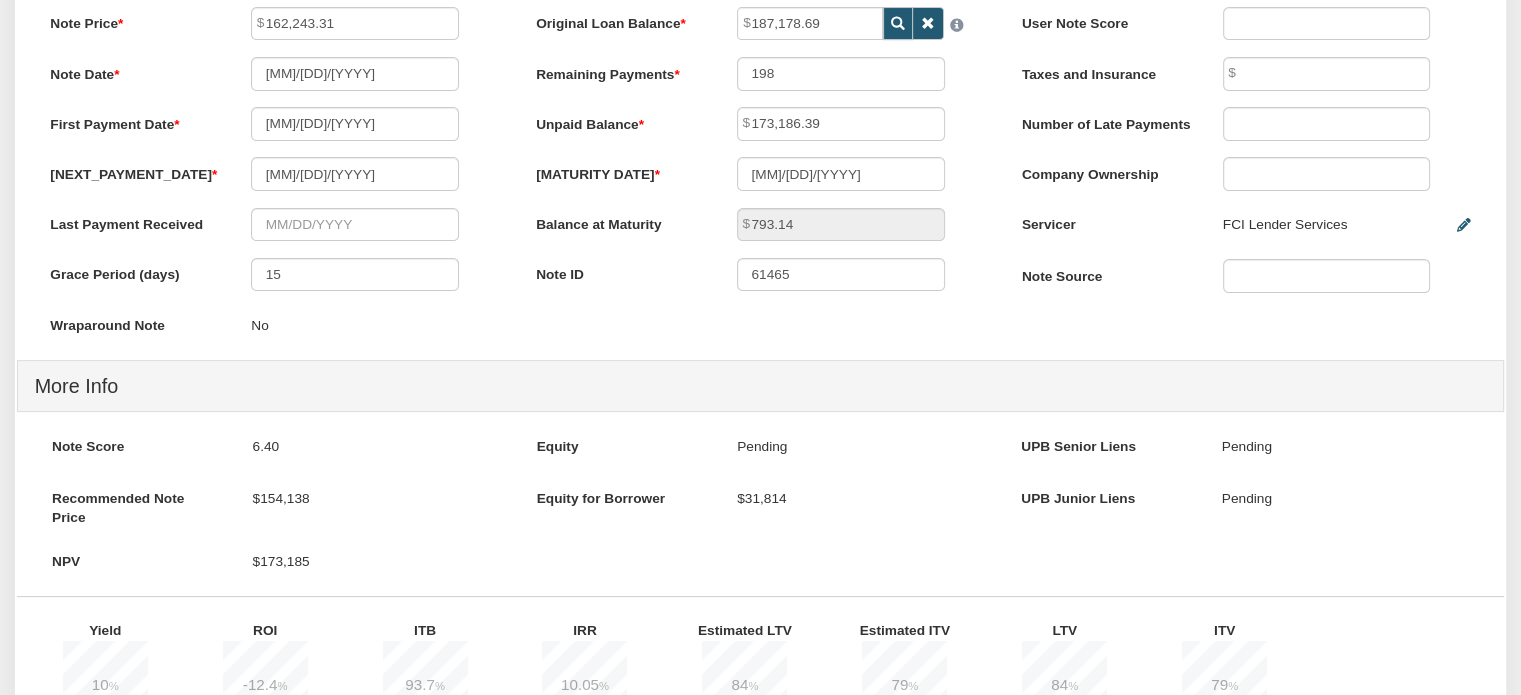 scroll, scrollTop: 0, scrollLeft: 0, axis: both 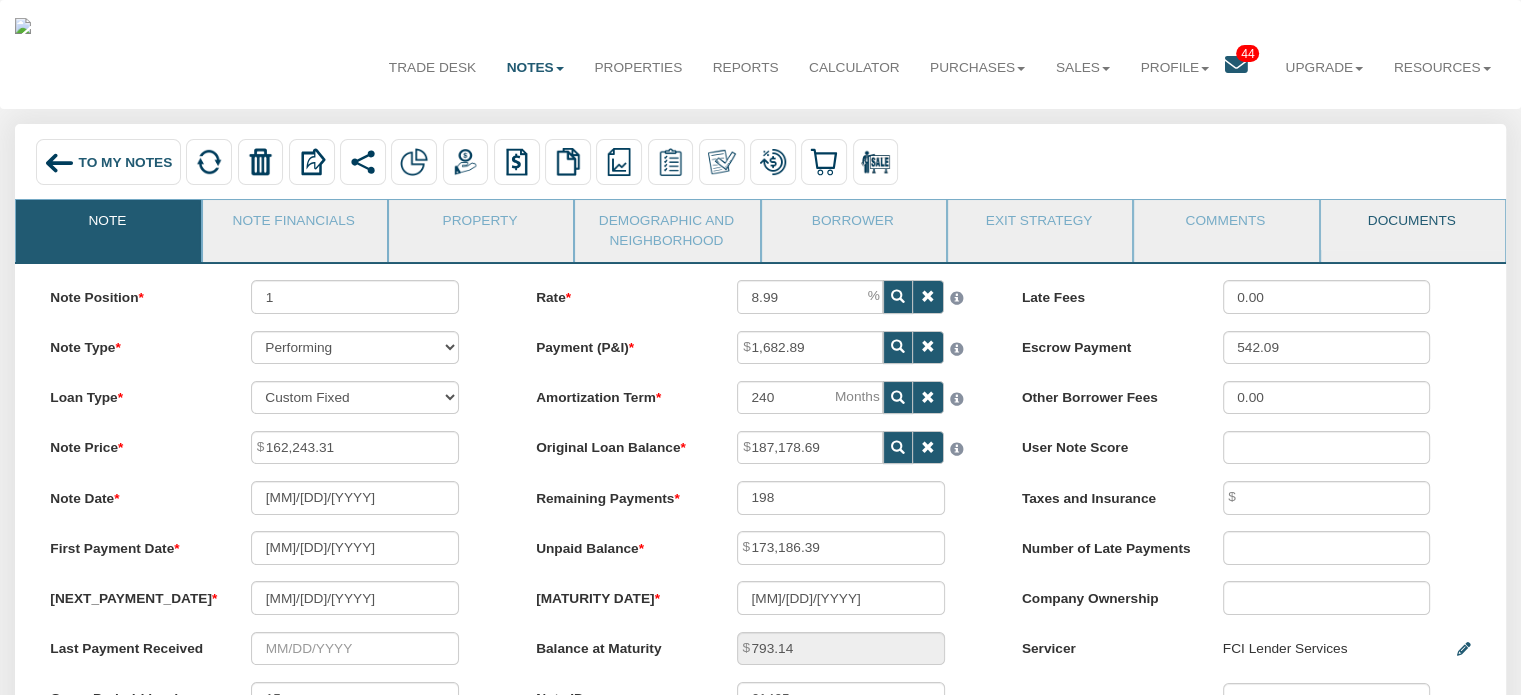 click on "Documents" at bounding box center (107, 225) 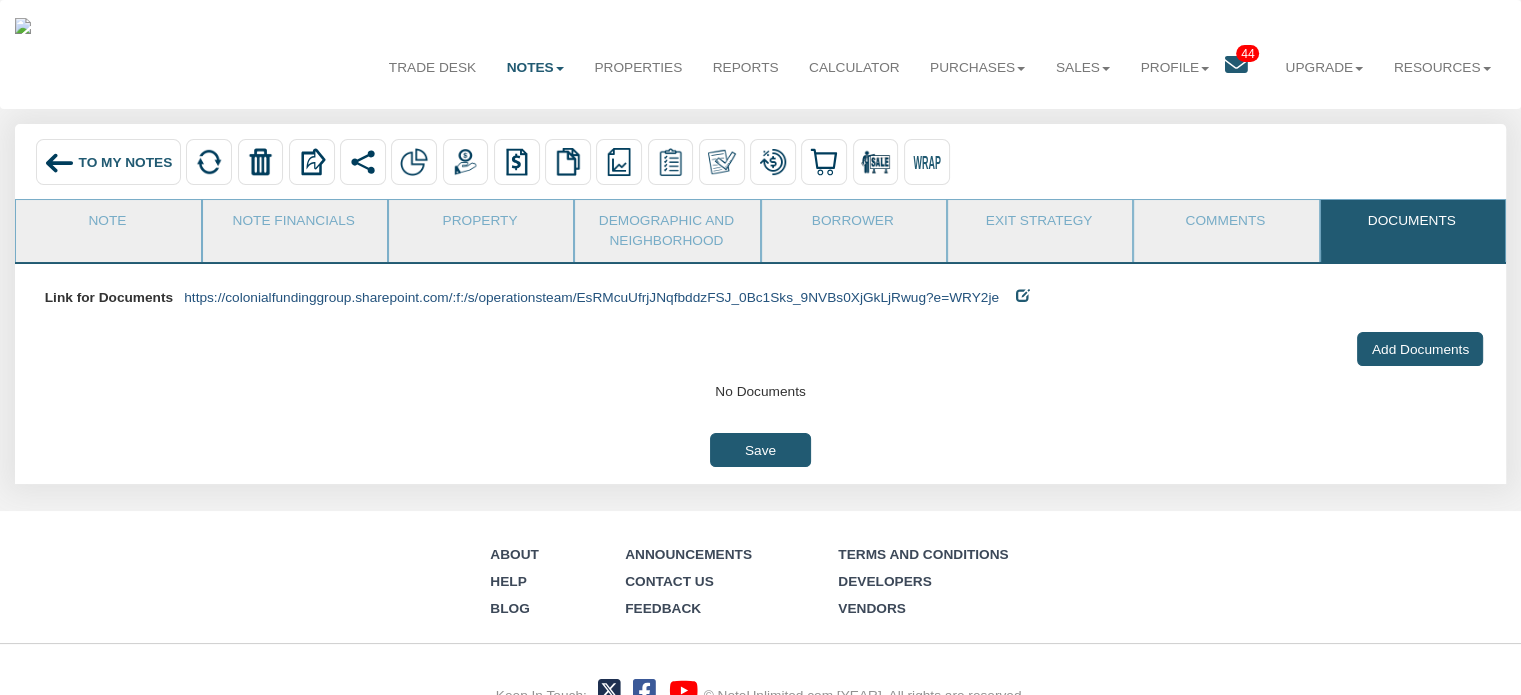 click on "https://colonialfundinggroup.sharepoint.com/:f:/s/operationsteam/EsRMcuUfrjJNqfbddzFSJ_0Bc1Sks_9NVBs0XjGkLjRwug?e=WRY2je" at bounding box center [591, 297] 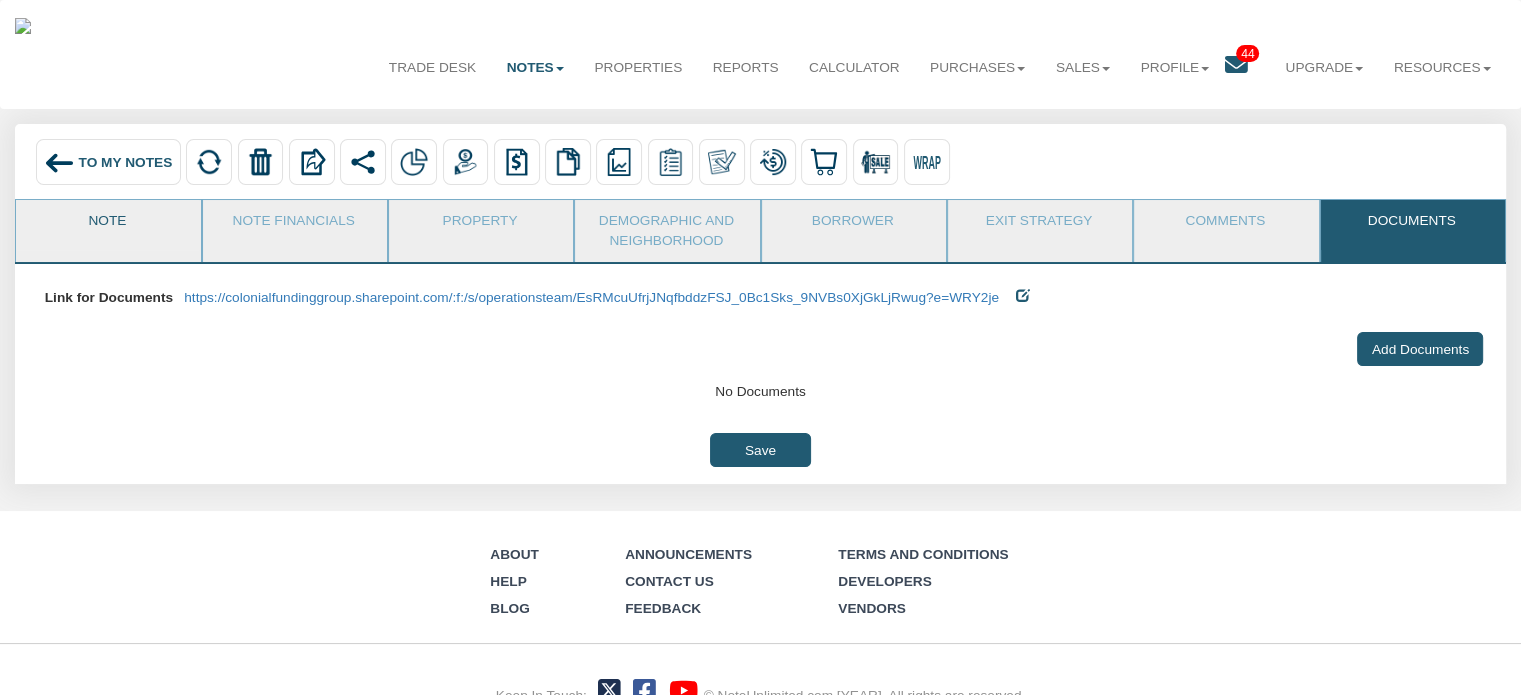 click on "Note" at bounding box center [107, 225] 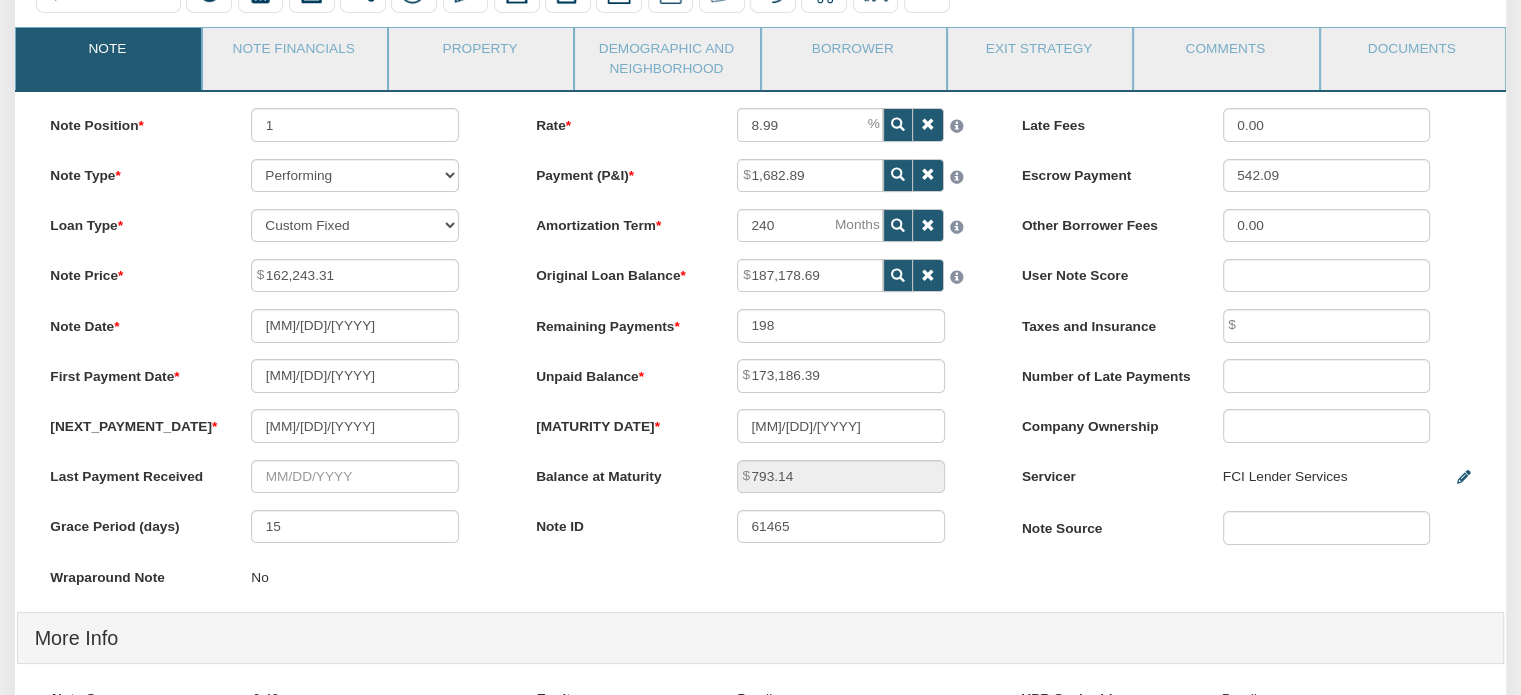 scroll, scrollTop: 0, scrollLeft: 0, axis: both 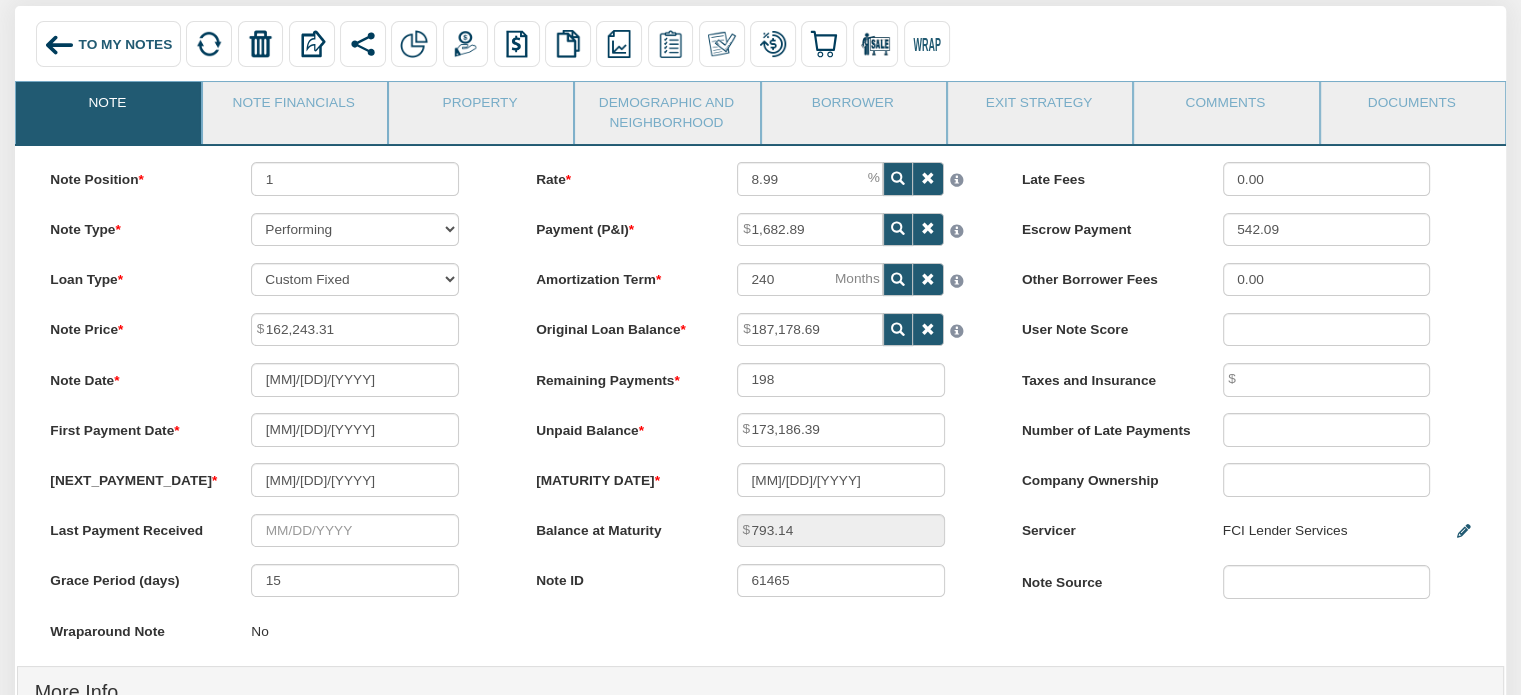 click on "To My Notes
Delete with property
Delete only note
Redeeming and Non-Redeeming
Summary Note" at bounding box center (760, 46) 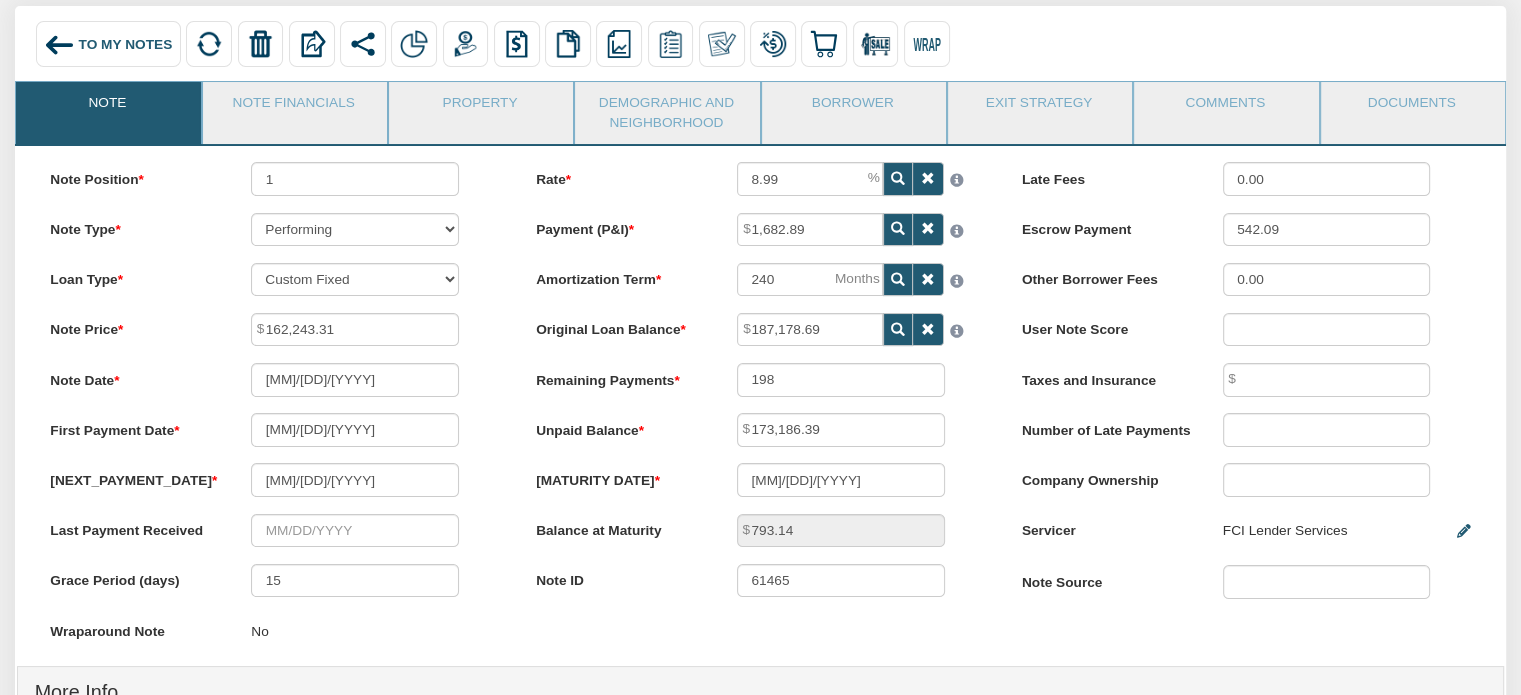 scroll, scrollTop: 0, scrollLeft: 0, axis: both 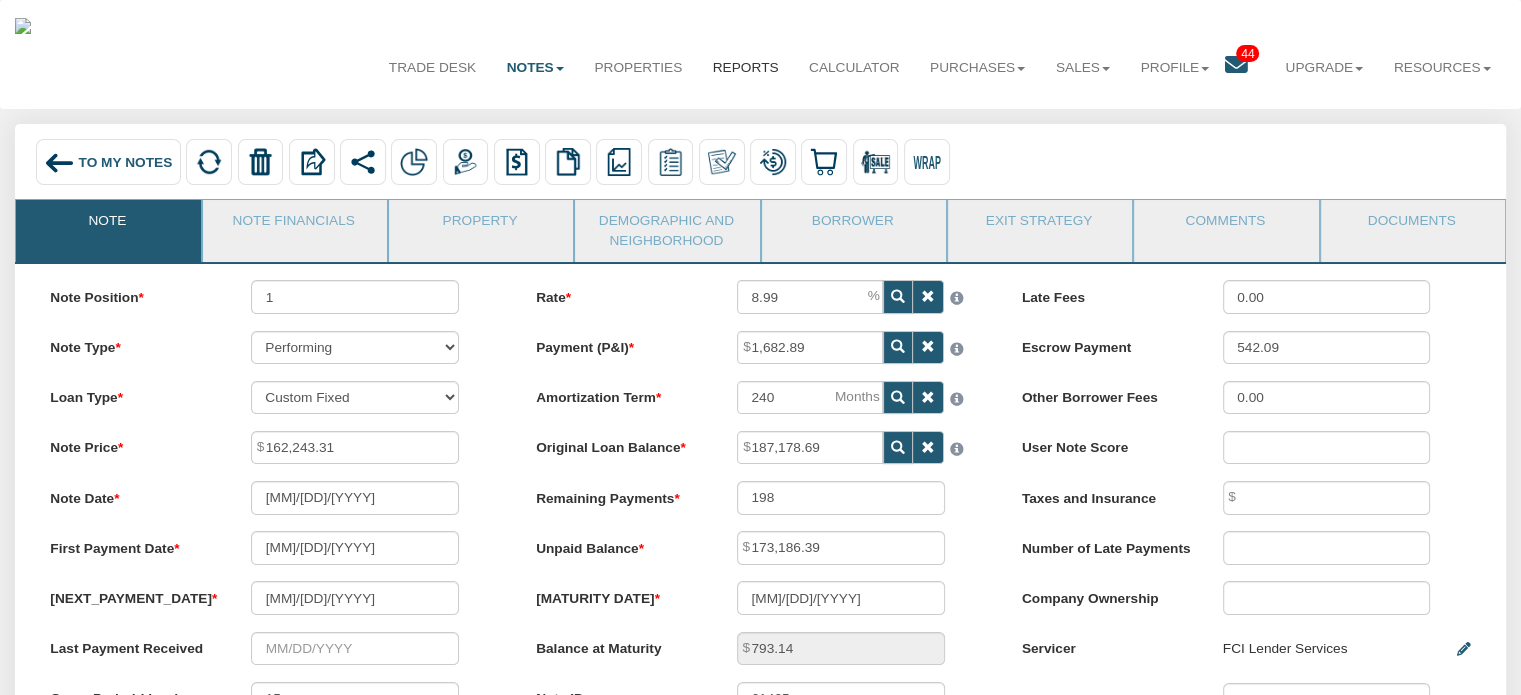 click on "Reports" at bounding box center (745, 68) 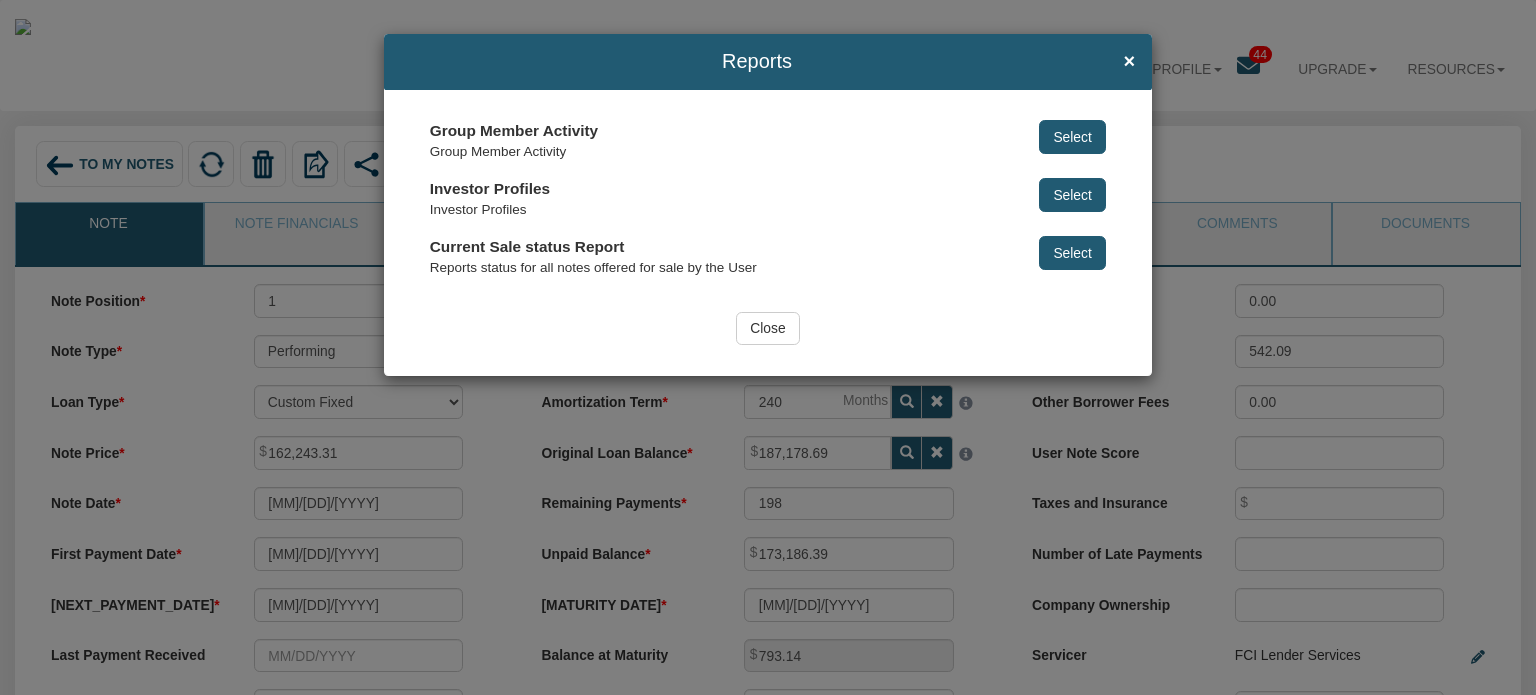 click on "Select" at bounding box center [1072, 137] 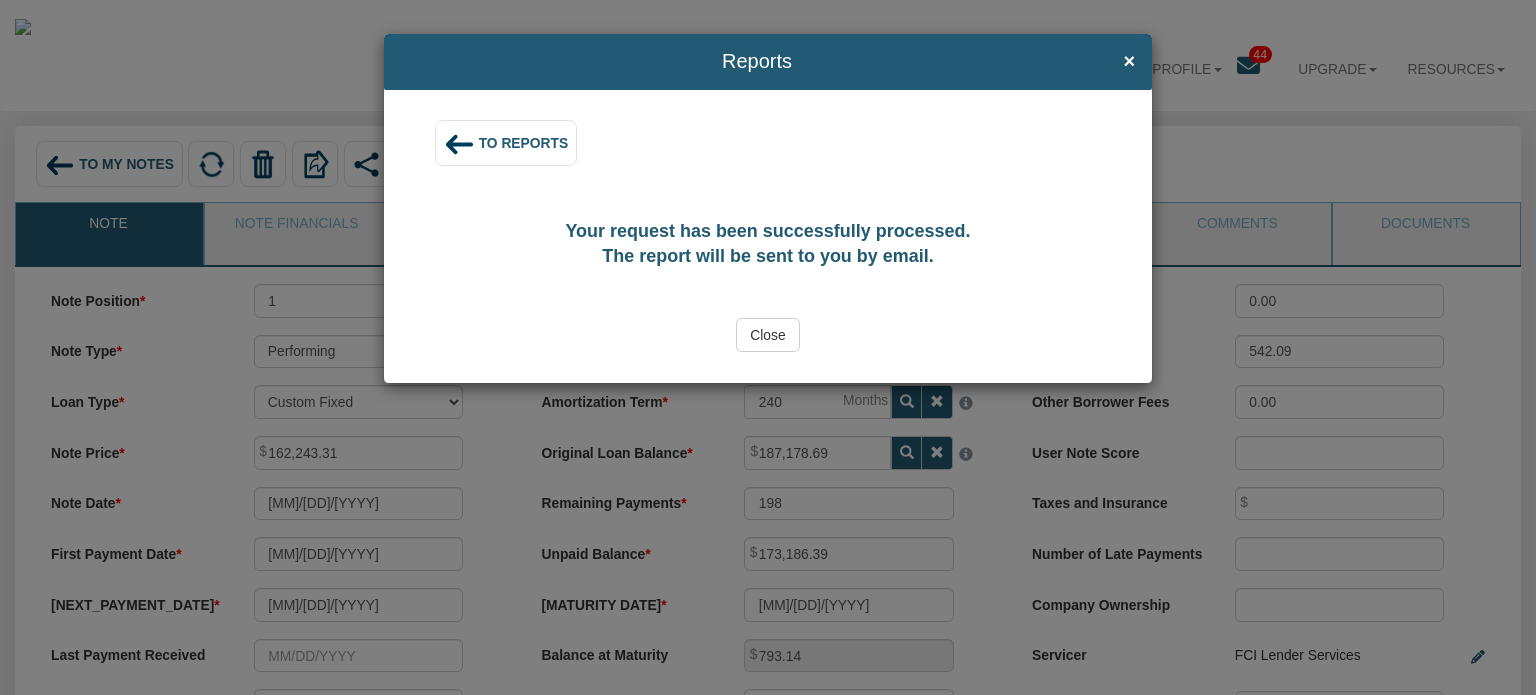 click on "Close" at bounding box center [768, 335] 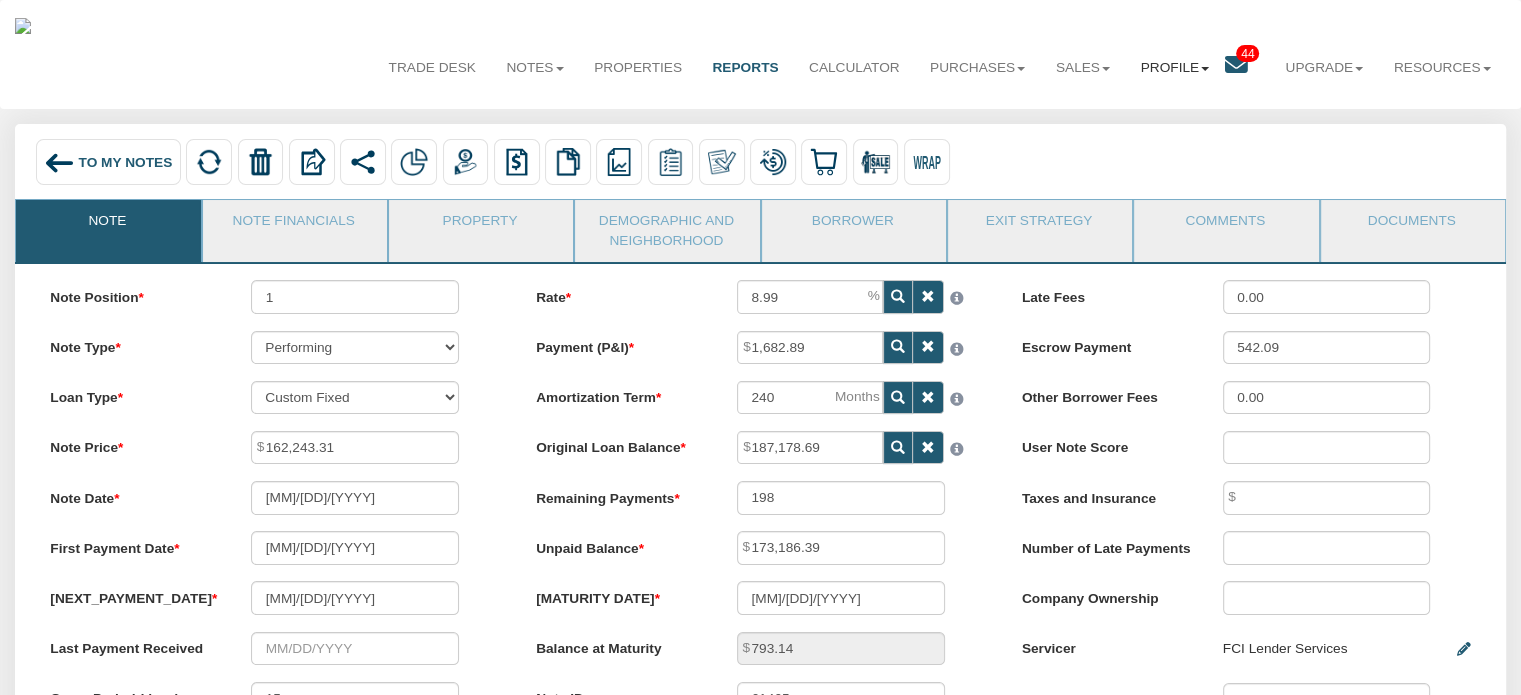 click on "Profile" at bounding box center (1174, 68) 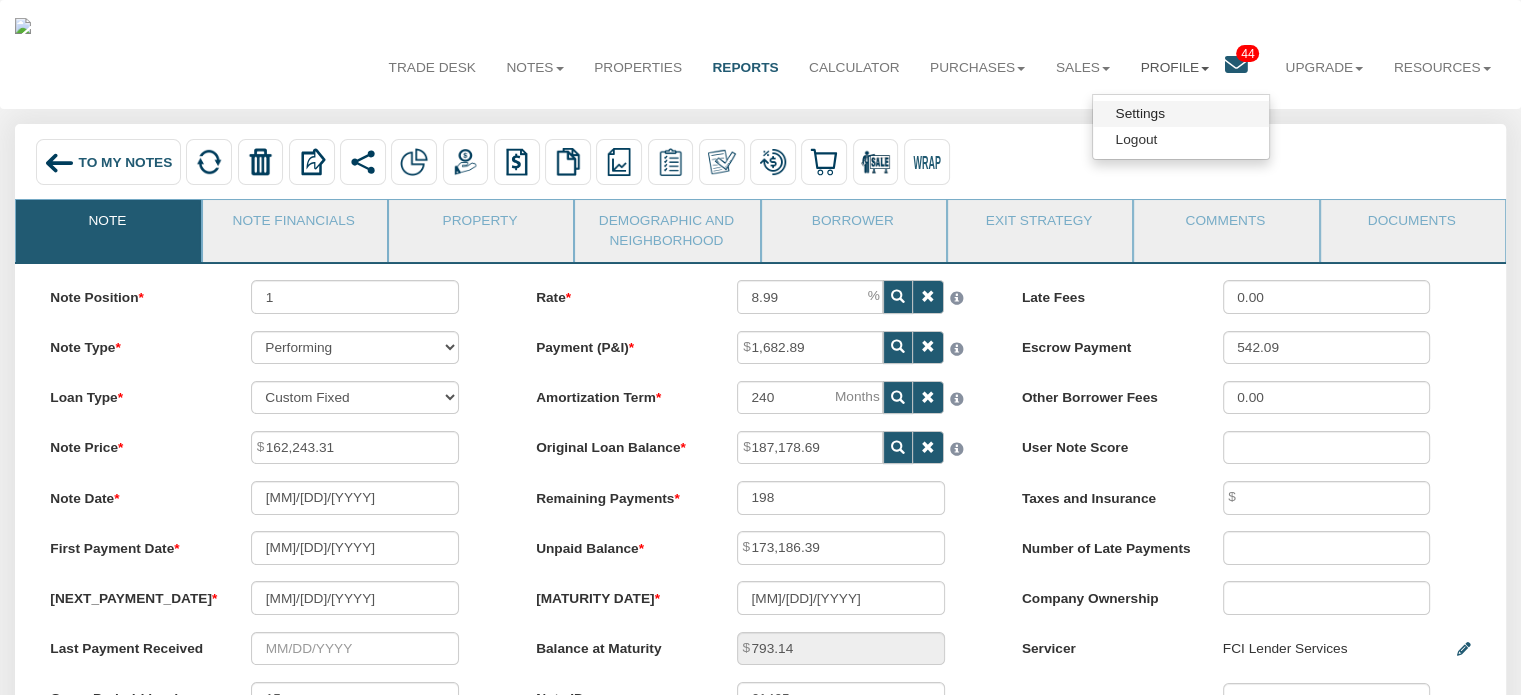 click on "Settings" at bounding box center (1181, 114) 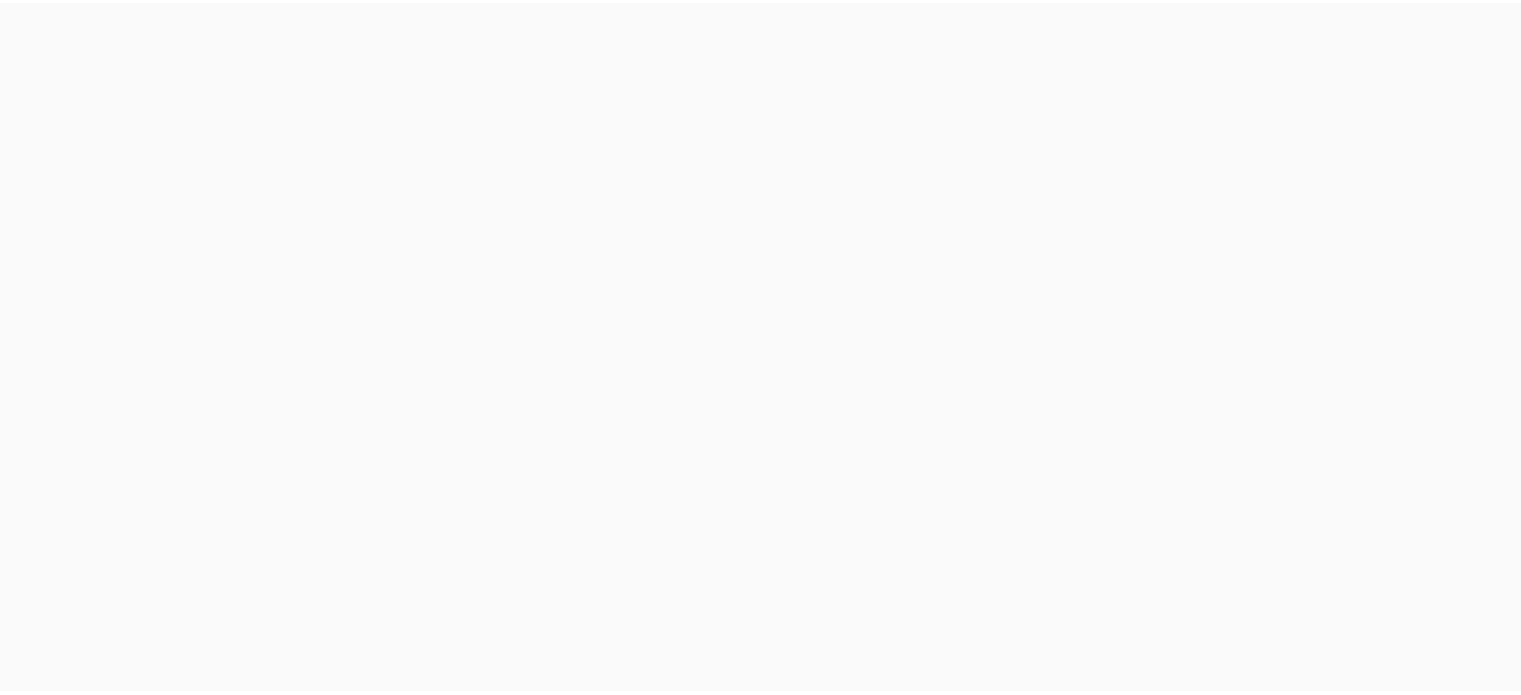 scroll, scrollTop: 0, scrollLeft: 0, axis: both 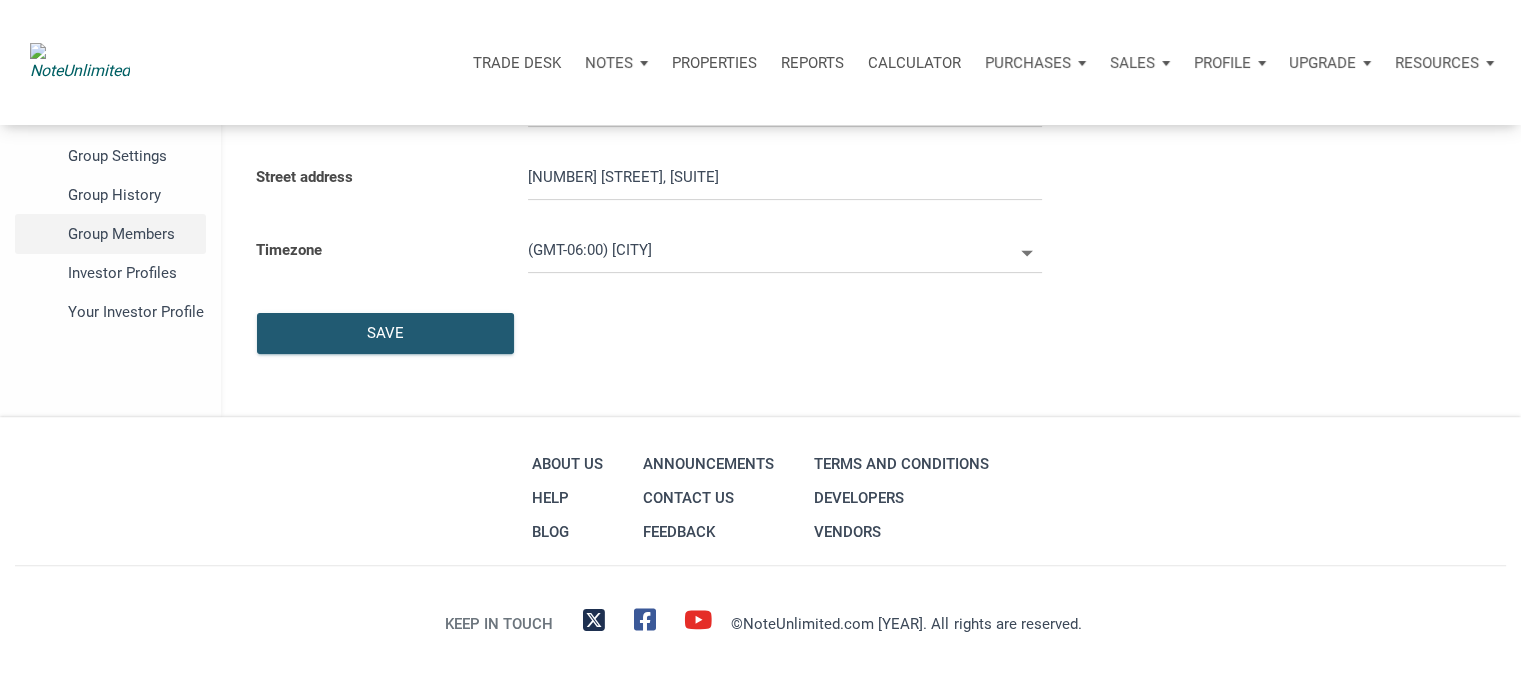 click on "Group Members" at bounding box center (133, 234) 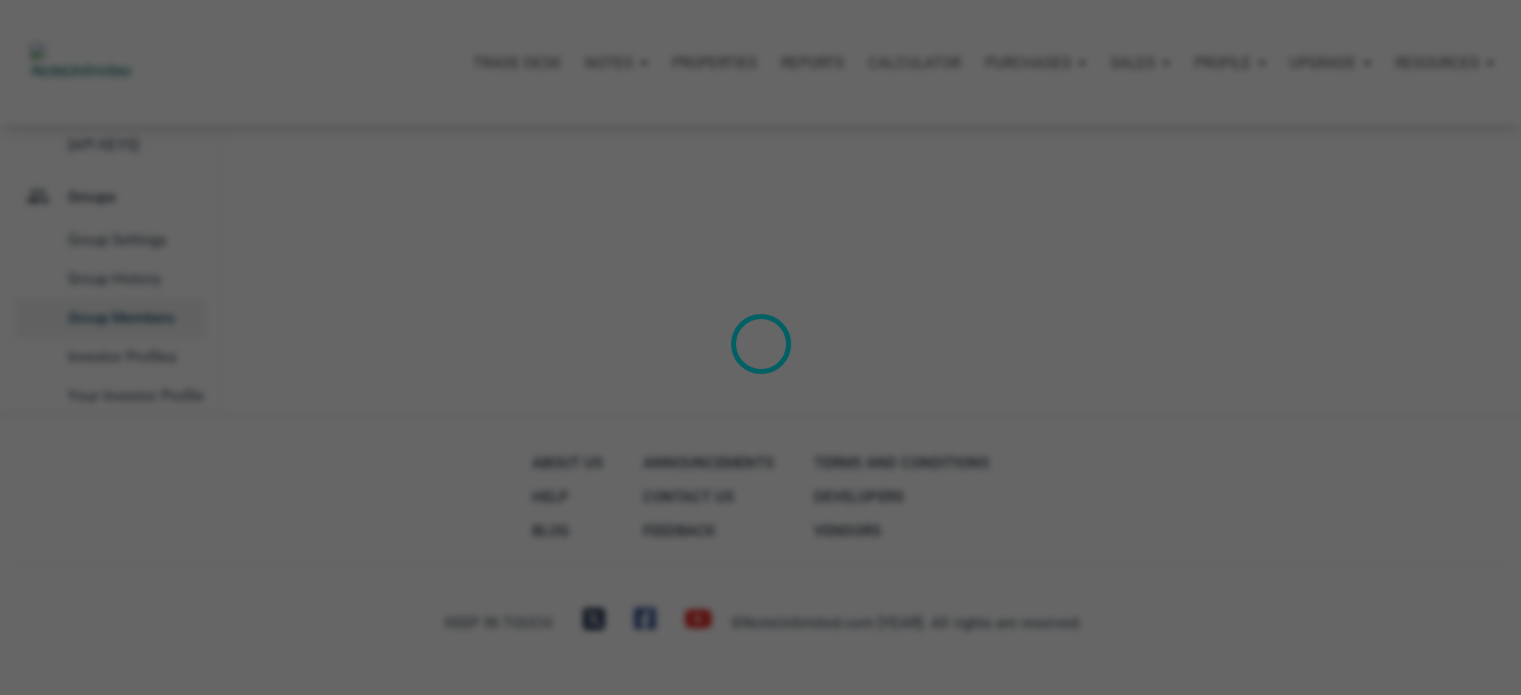 scroll, scrollTop: 0, scrollLeft: 0, axis: both 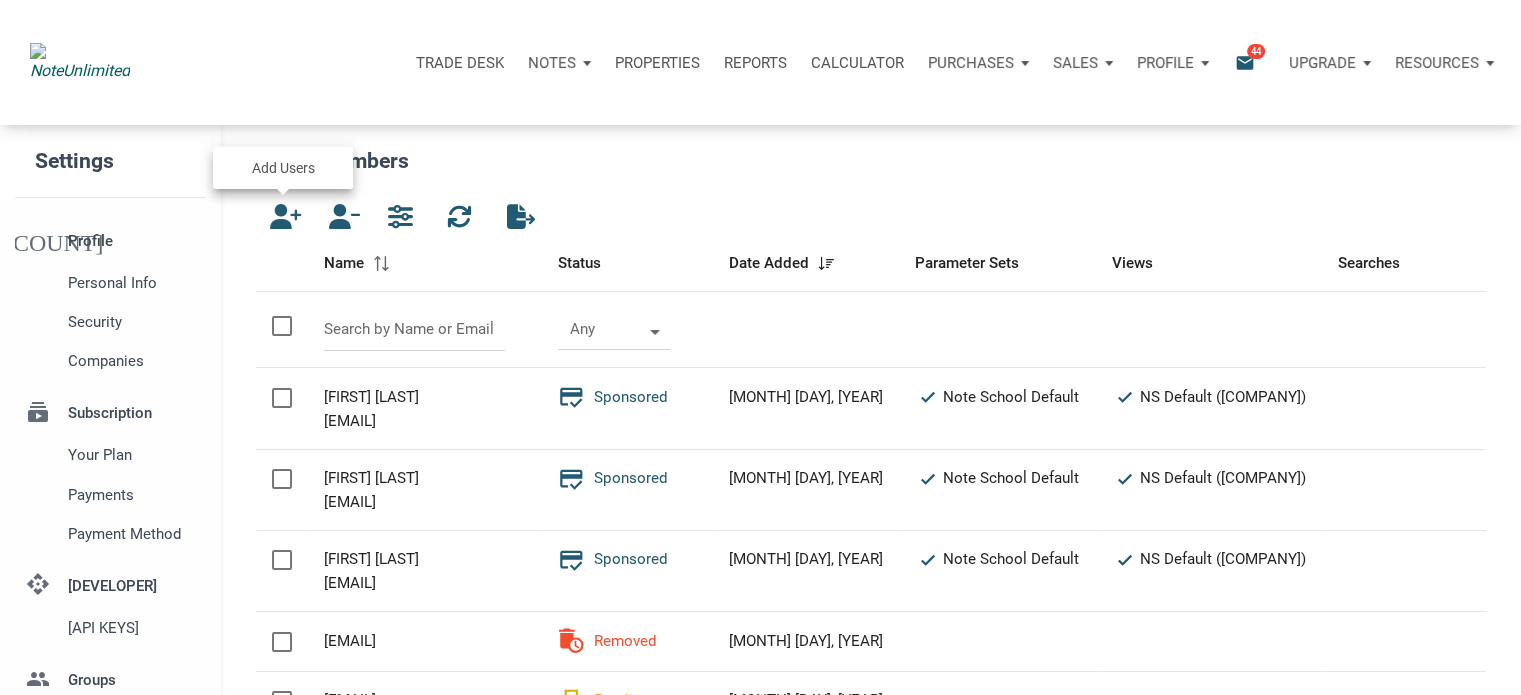 click at bounding box center [281, 216] 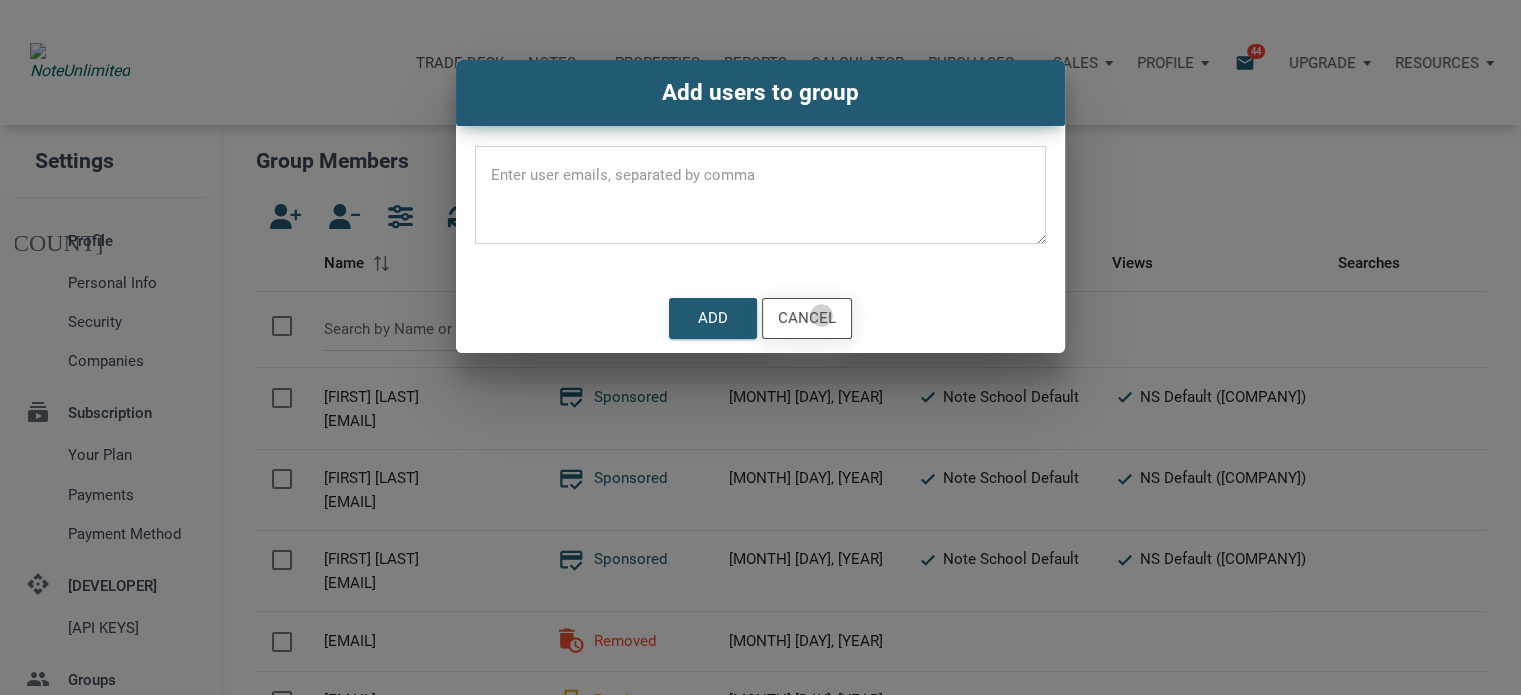 click on "Cancel" at bounding box center (807, 318) 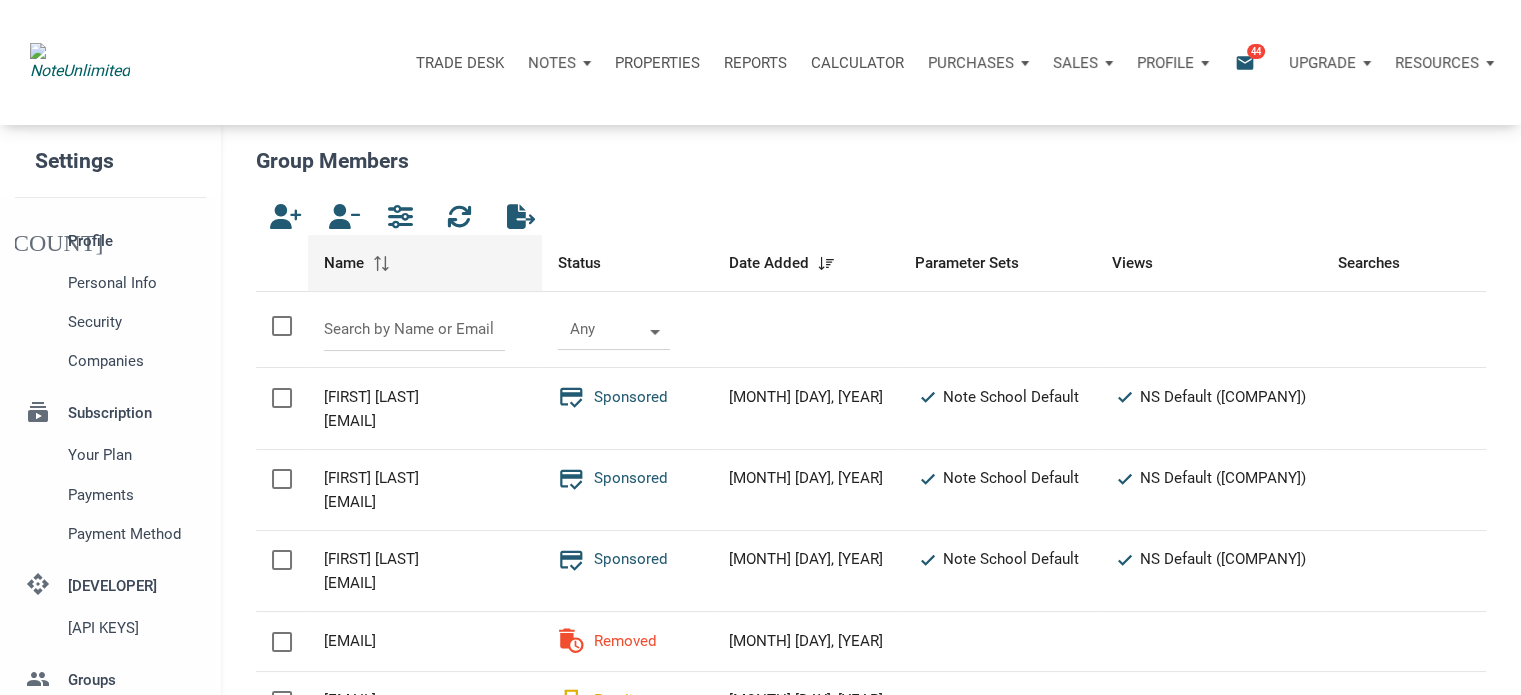 click on "Name" at bounding box center (344, 263) 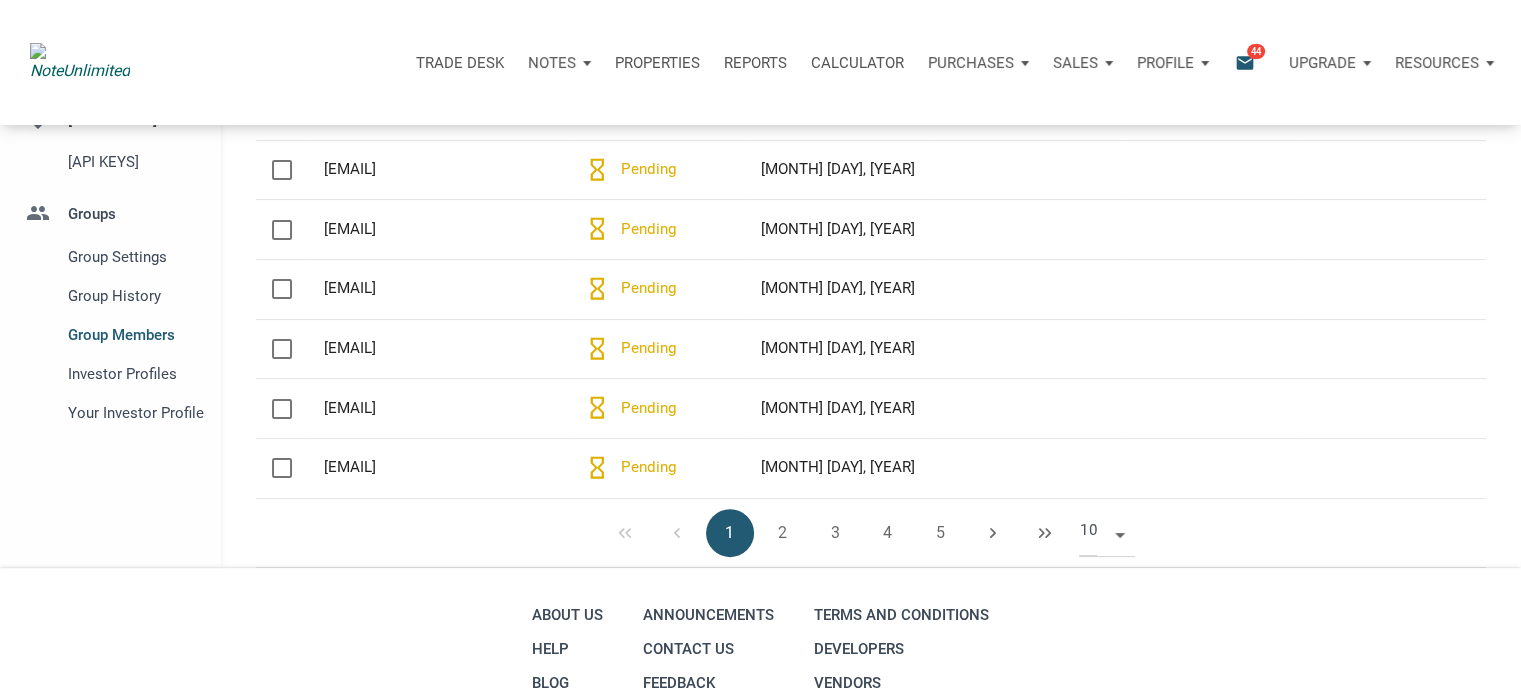 scroll, scrollTop: 469, scrollLeft: 0, axis: vertical 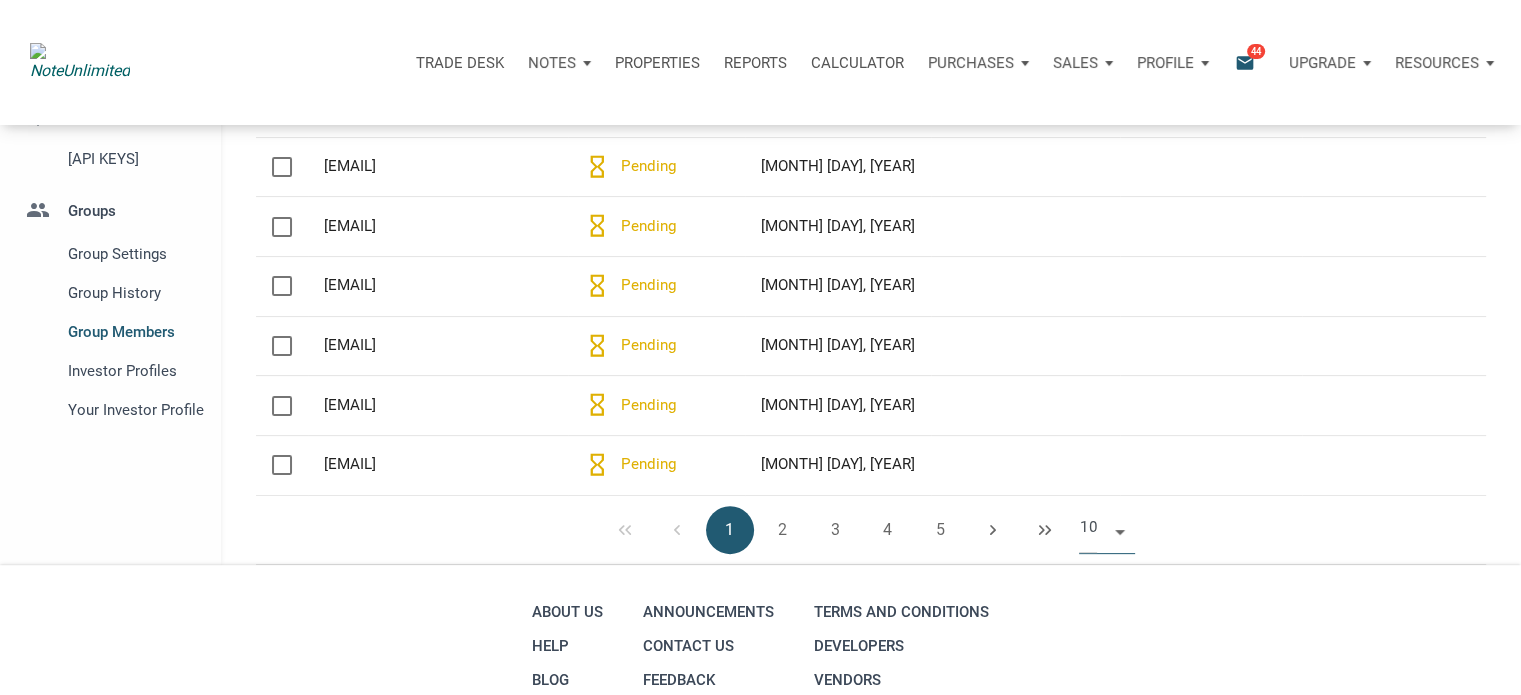 click at bounding box center [1116, 529] 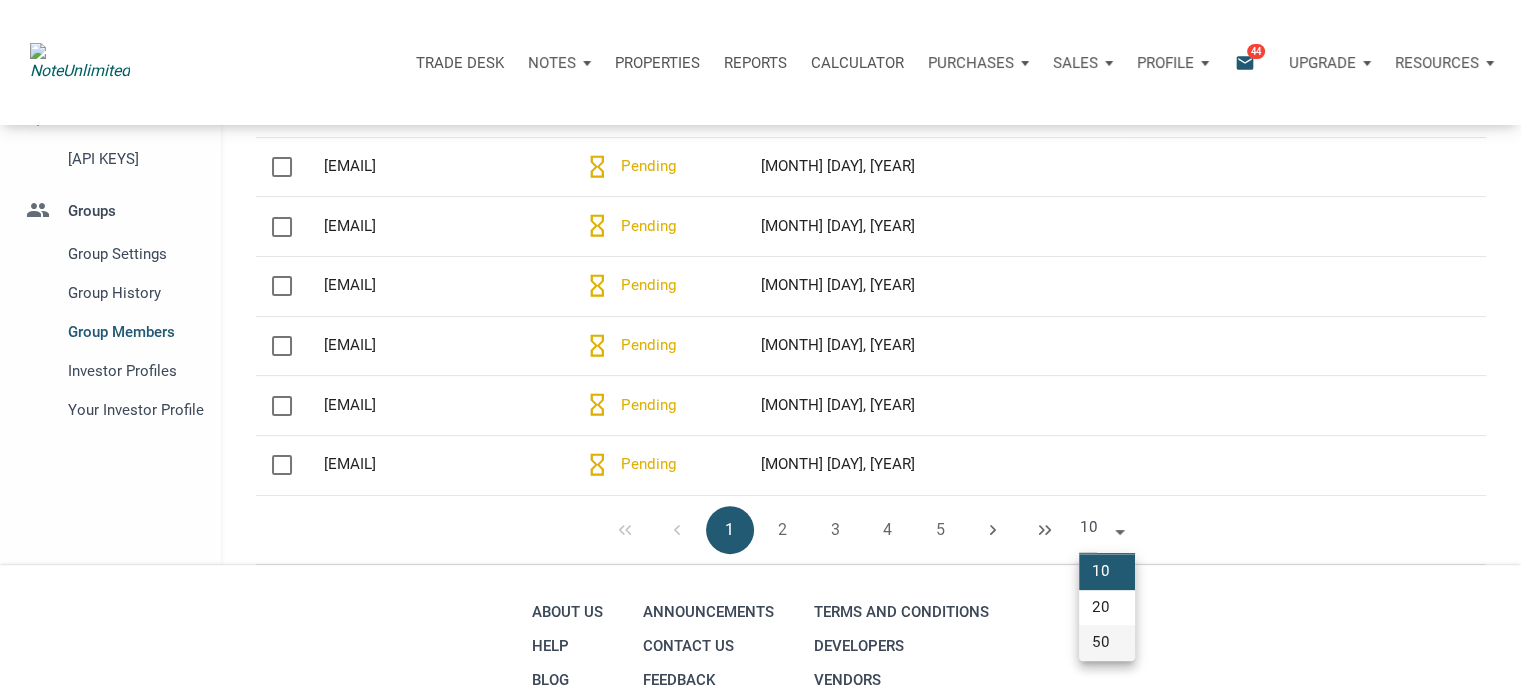 click on "50" at bounding box center [1107, 643] 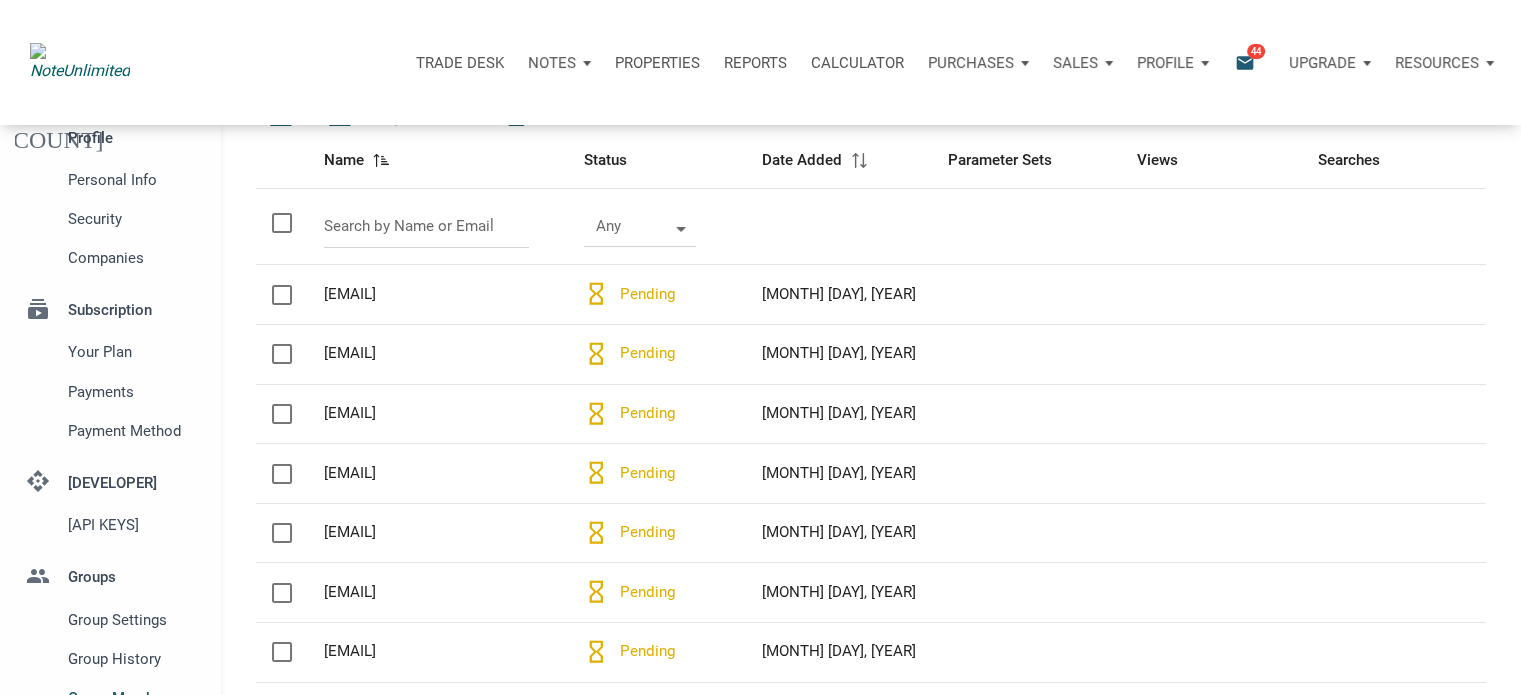 scroll, scrollTop: 93, scrollLeft: 0, axis: vertical 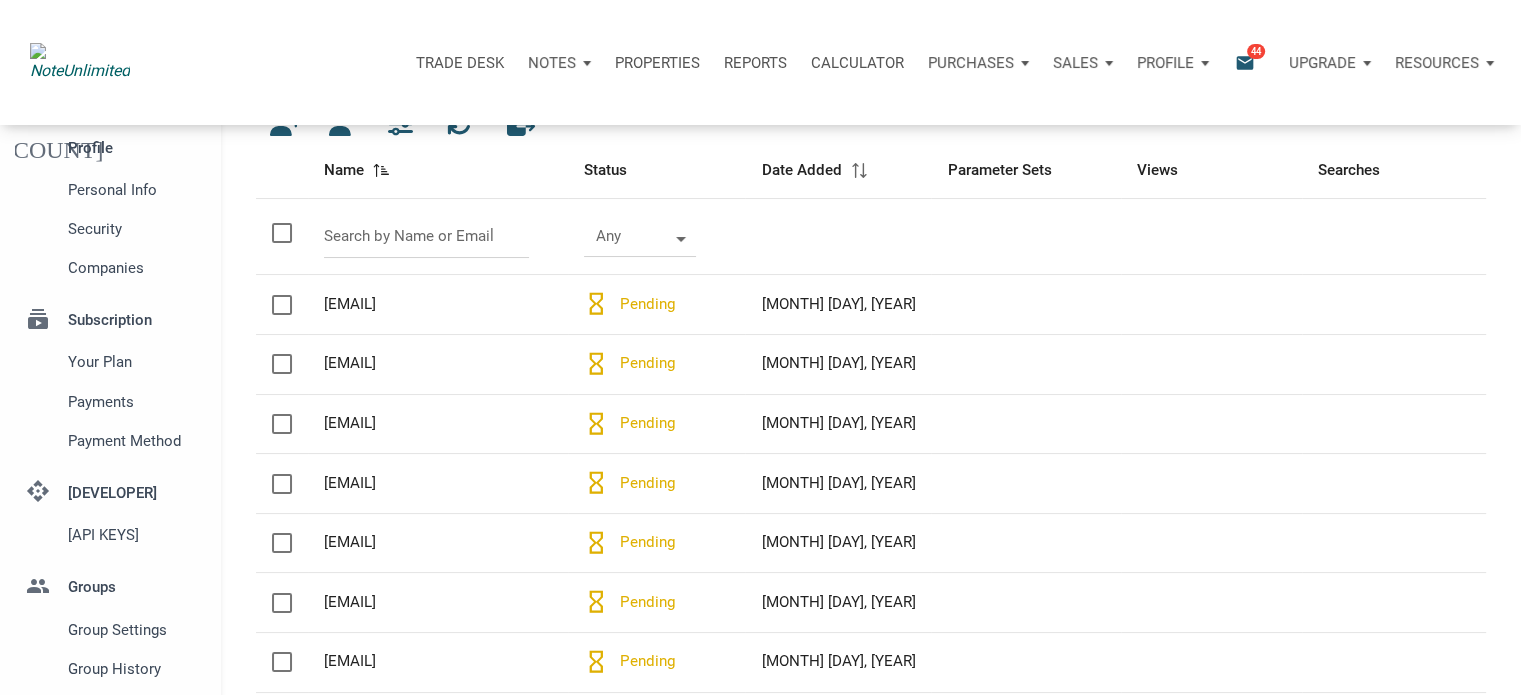 click on "[EMAIL]" at bounding box center (438, 304) 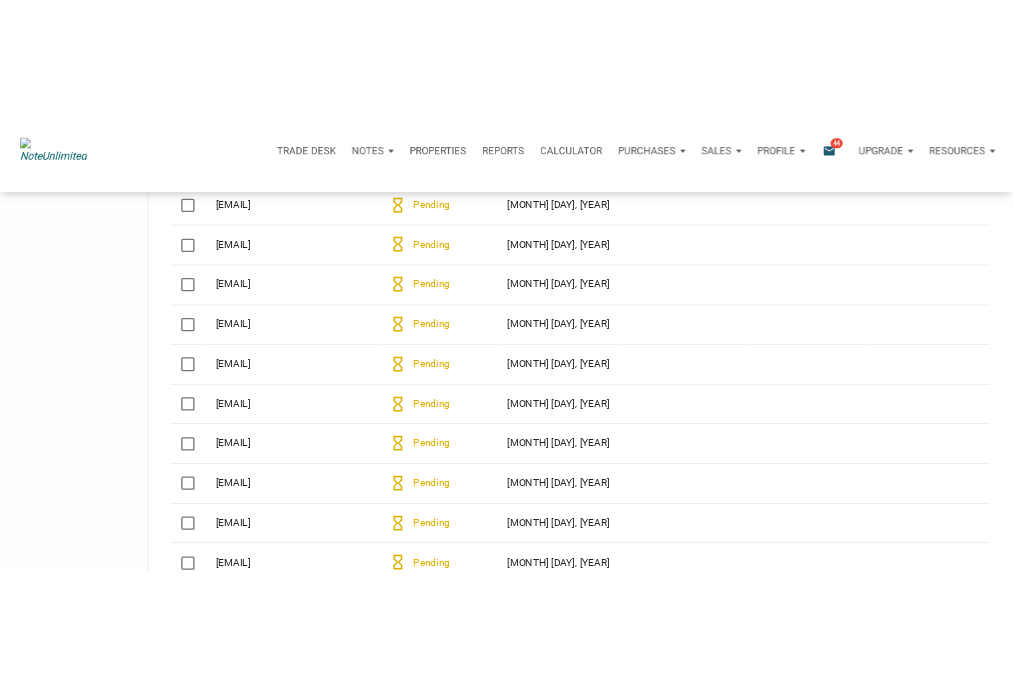 scroll, scrollTop: 0, scrollLeft: 0, axis: both 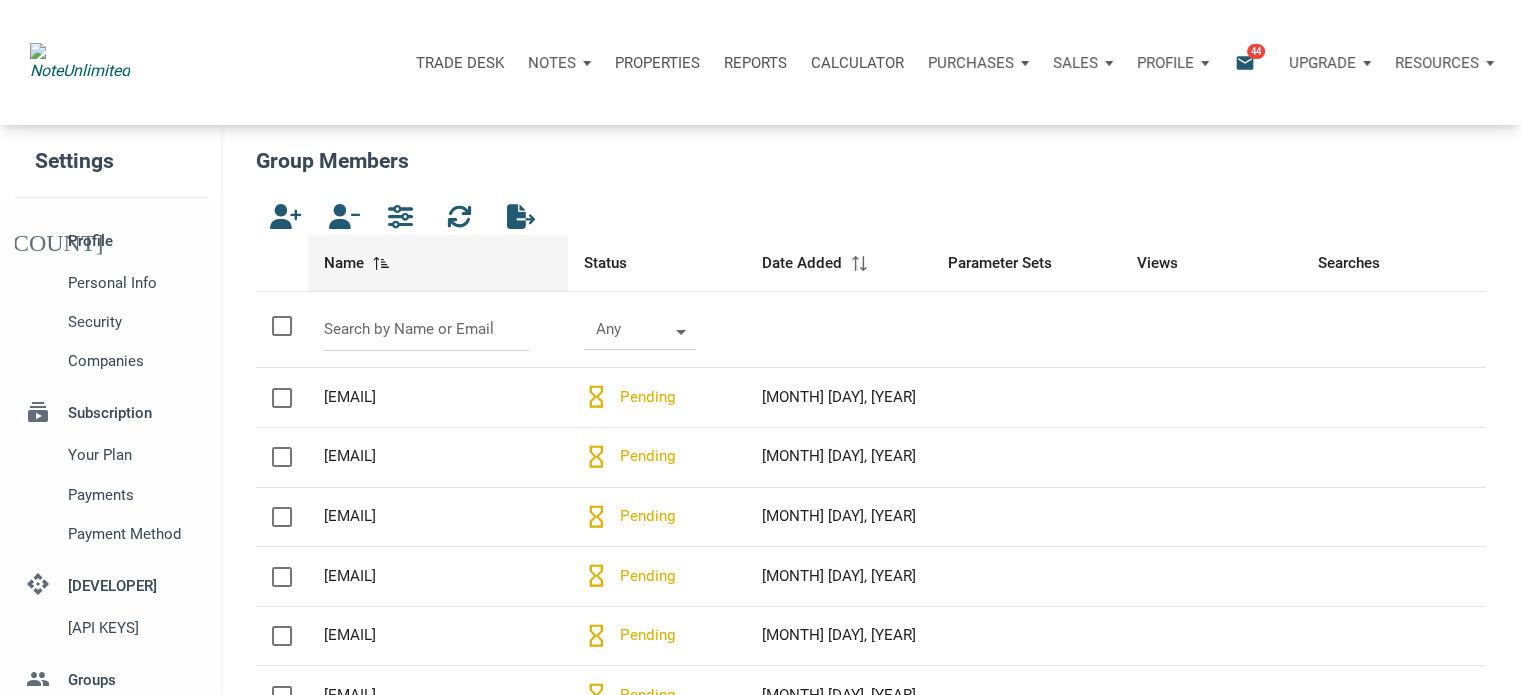 click on "Name" at bounding box center [438, 263] 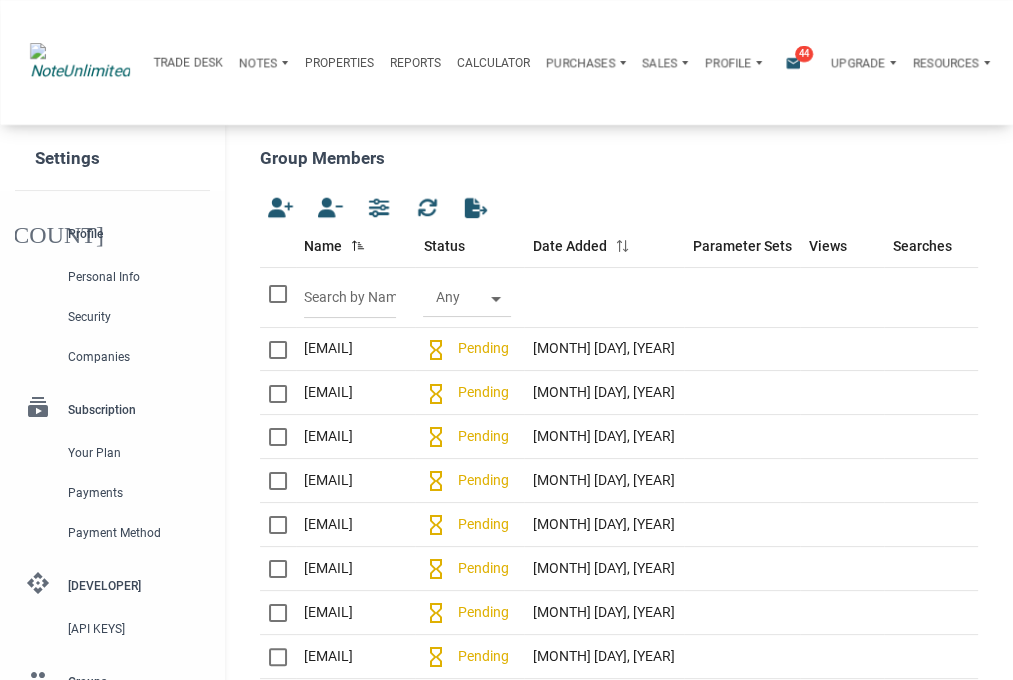 click on "Group Members" at bounding box center (619, 158) 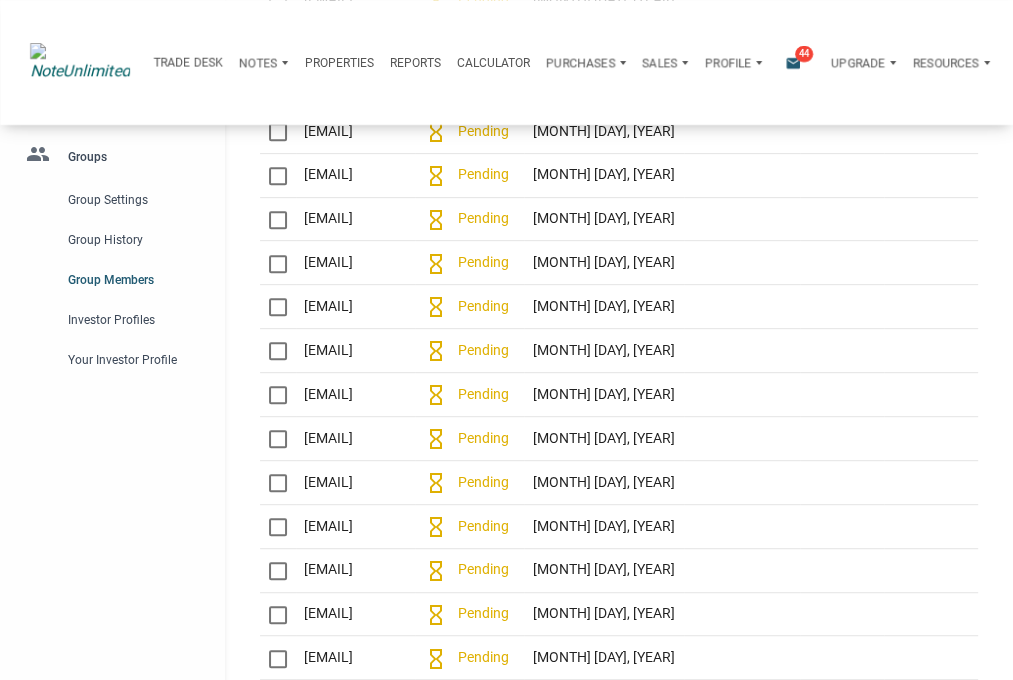 scroll, scrollTop: 536, scrollLeft: 0, axis: vertical 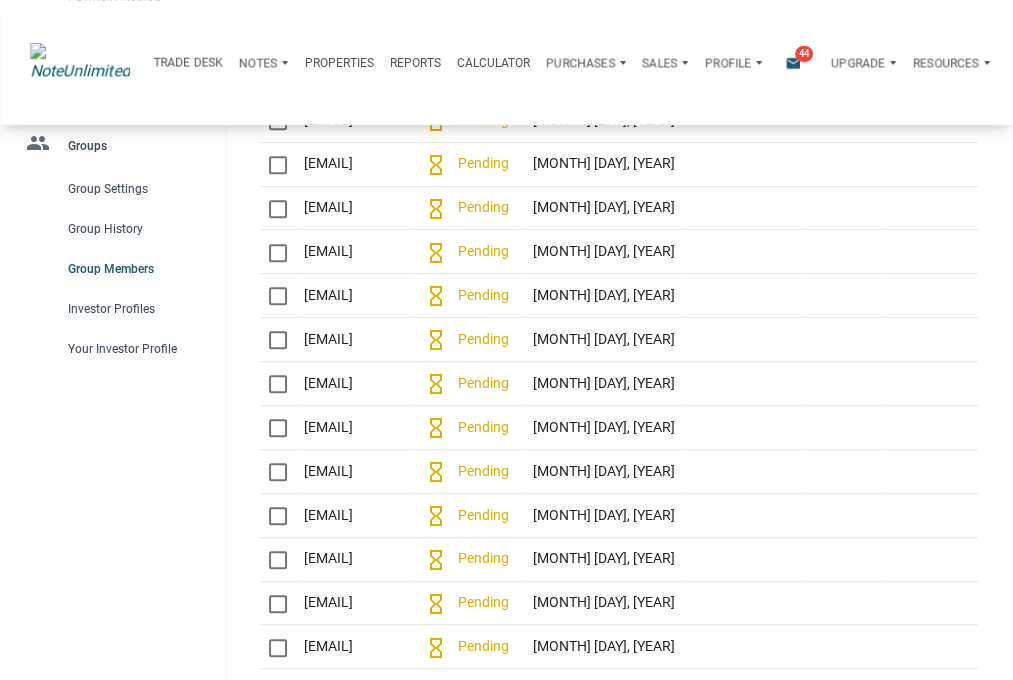 click on "Settings  account_circle  Profile  Personal Info Security Companies subscriptions  Subscription  Your plan Payments Payment Method api  Developer  Api keys group  Groups  Group Settings Group History Group Members Investor Profiles Your Investor Profile" at bounding box center [112, 822] 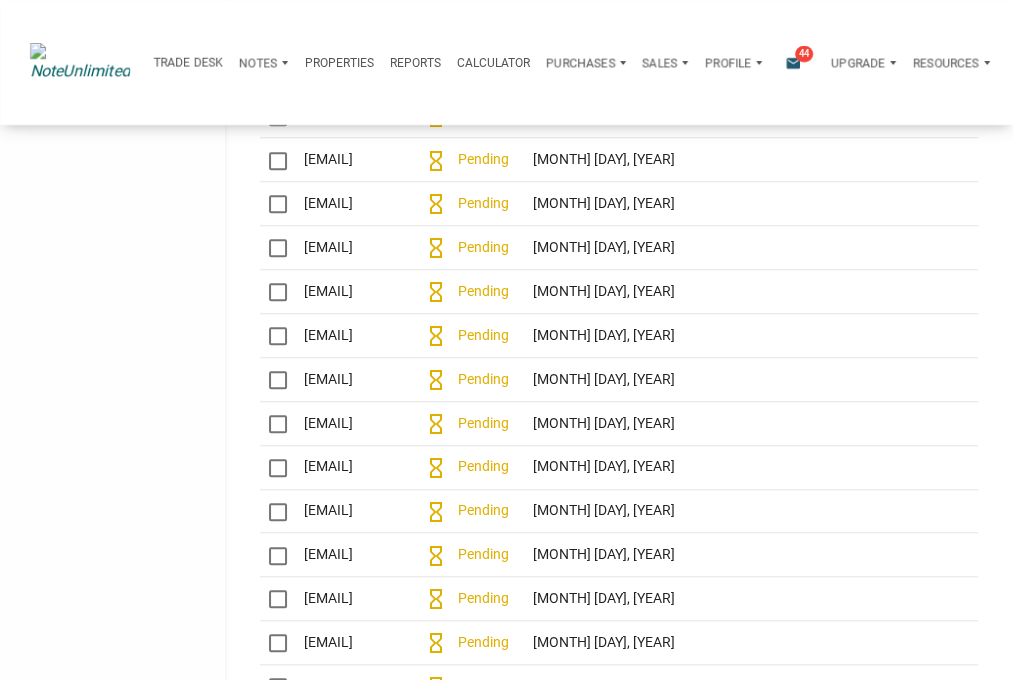 scroll, scrollTop: 1030, scrollLeft: 0, axis: vertical 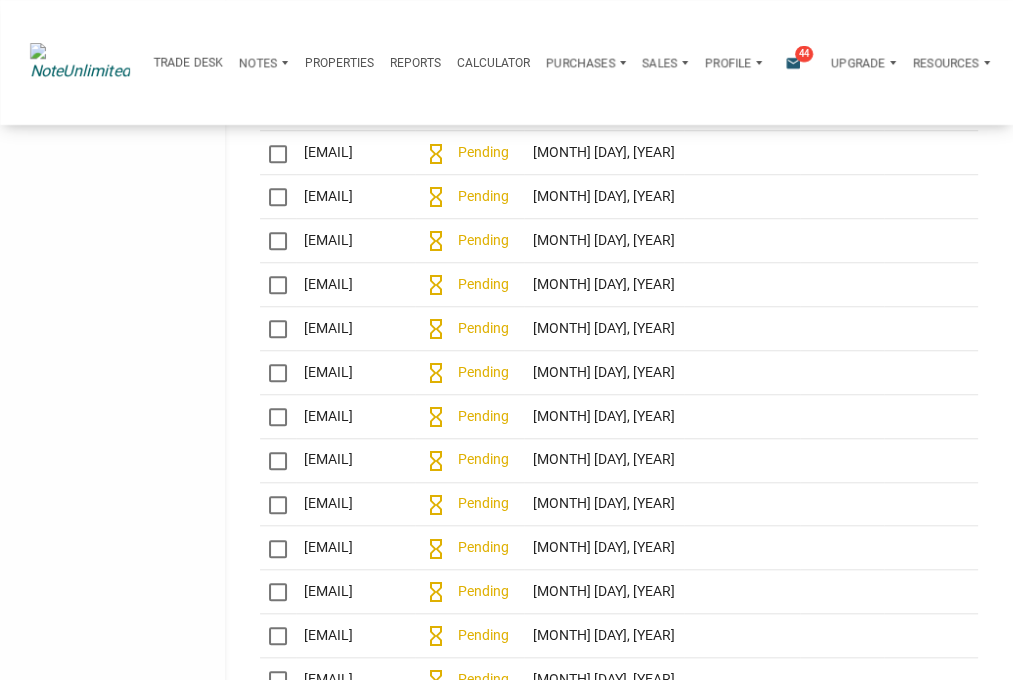 click on "Settings  account_circle  Profile  Personal Info Security Companies subscriptions  Subscription  Your plan Payments Payment Method api  Developer  Api keys group  Groups  Group Settings Group History Group Members Investor Profiles Your Investor Profile" at bounding box center (112, 328) 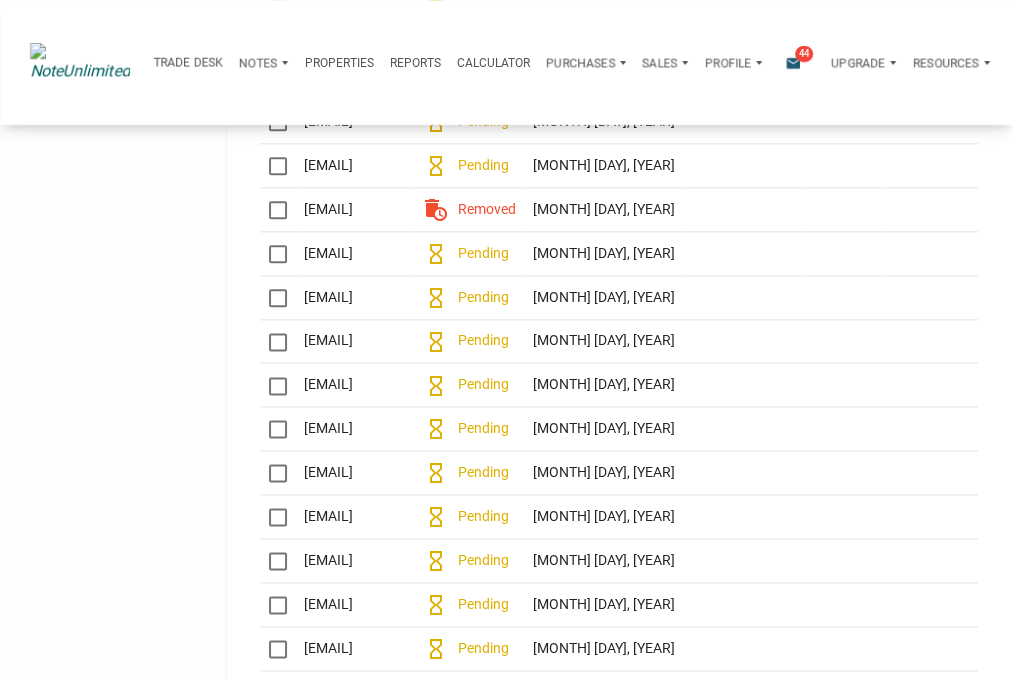 scroll, scrollTop: 1592, scrollLeft: 0, axis: vertical 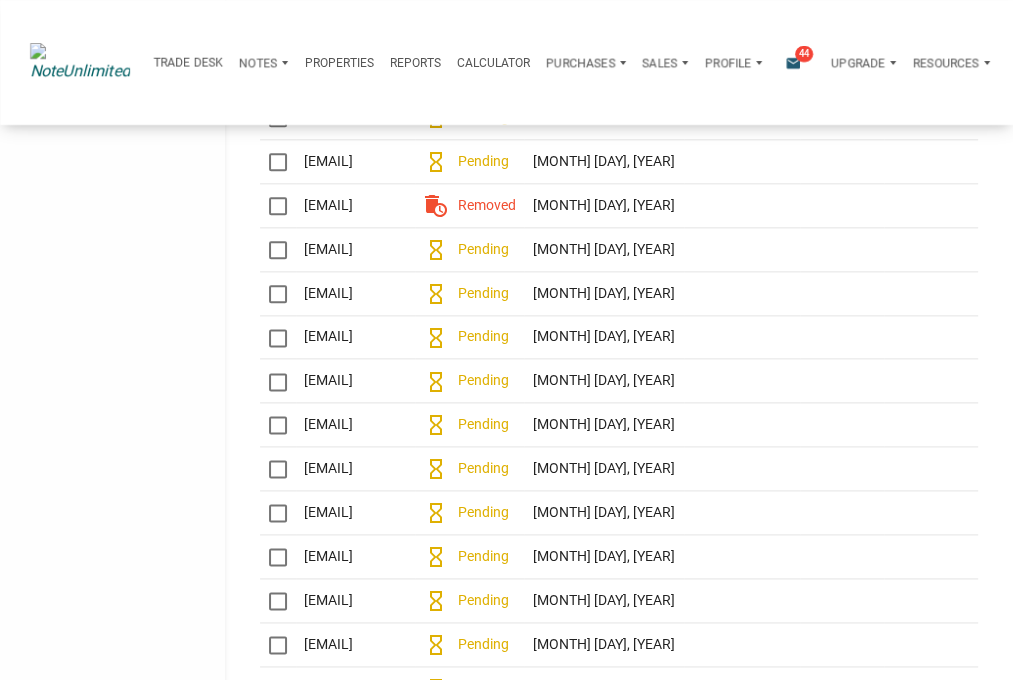 click on "Settings  account_circle  Profile  Personal Info Security Companies subscriptions  Subscription  Your plan Payments Payment Method api  Developer  Api keys group  Groups  Group Settings Group History Group Members Investor Profiles Your Investor Profile" at bounding box center (112, -234) 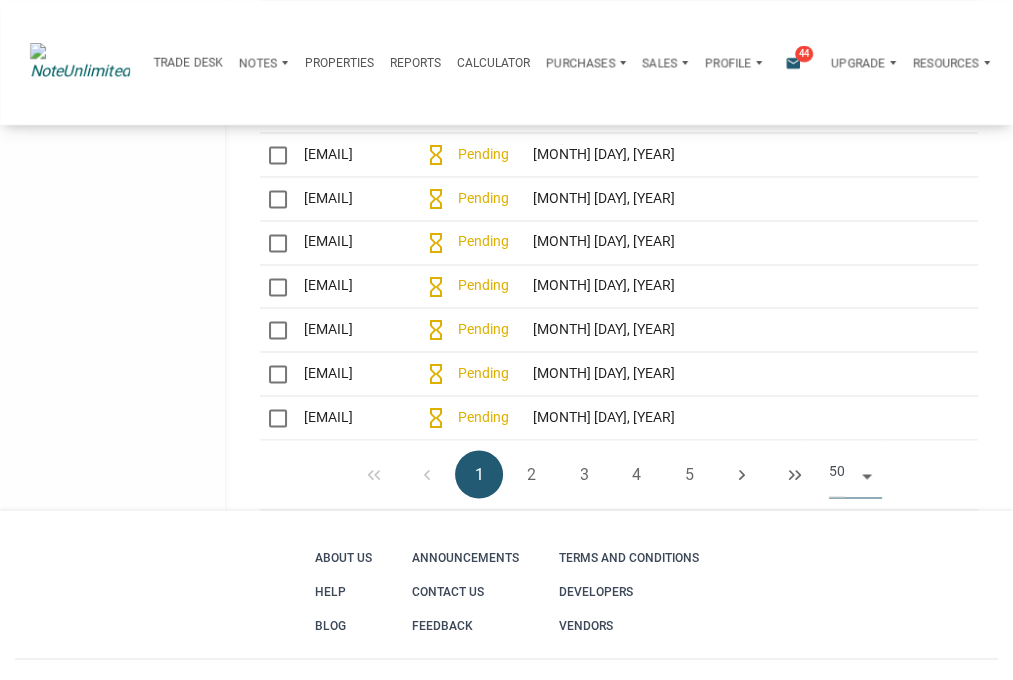 scroll, scrollTop: 2092, scrollLeft: 0, axis: vertical 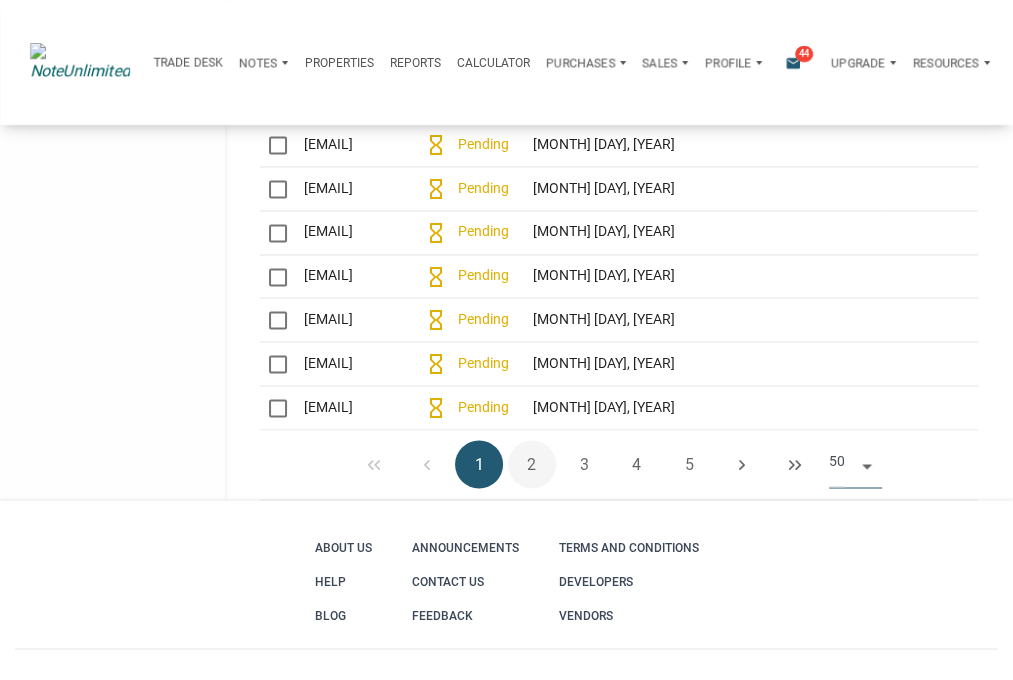 click on "2" at bounding box center [532, 464] 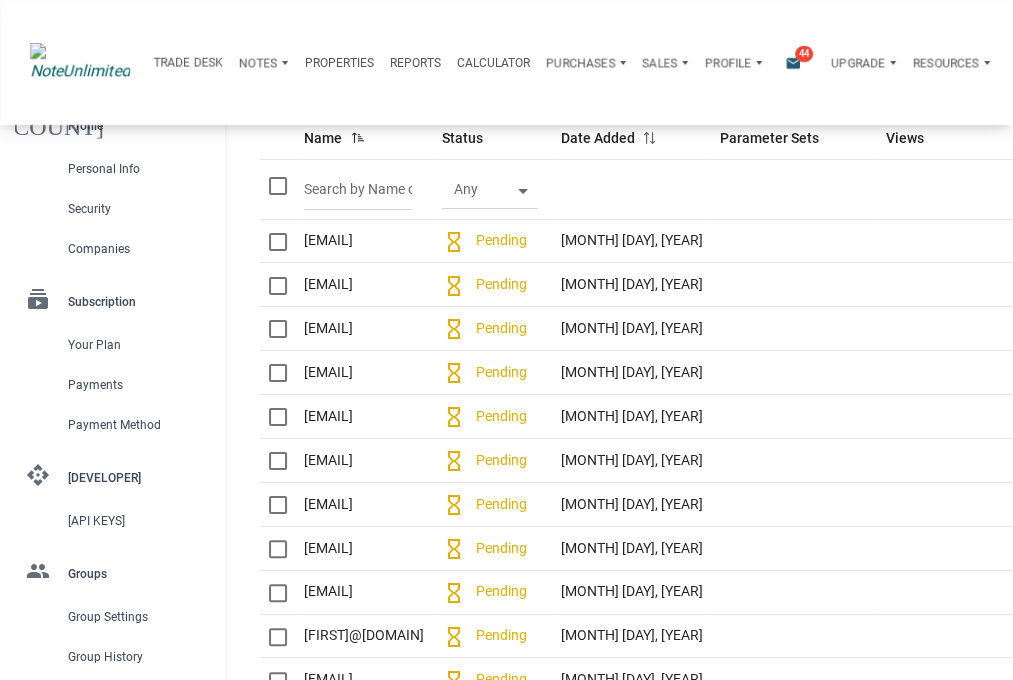 scroll, scrollTop: 0, scrollLeft: 0, axis: both 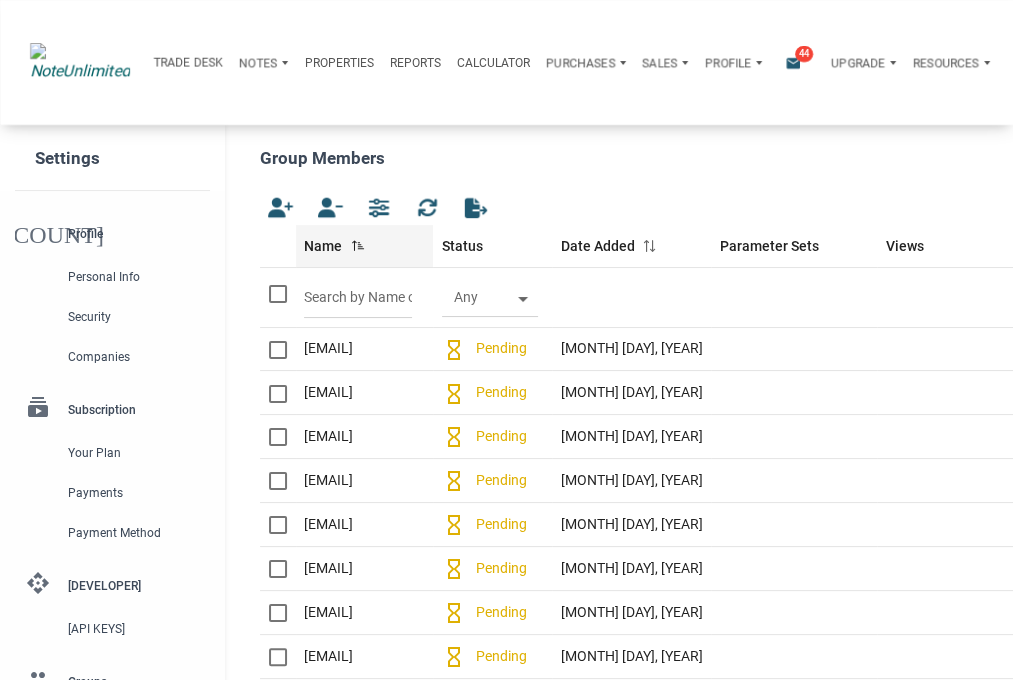 click at bounding box center [357, 246] 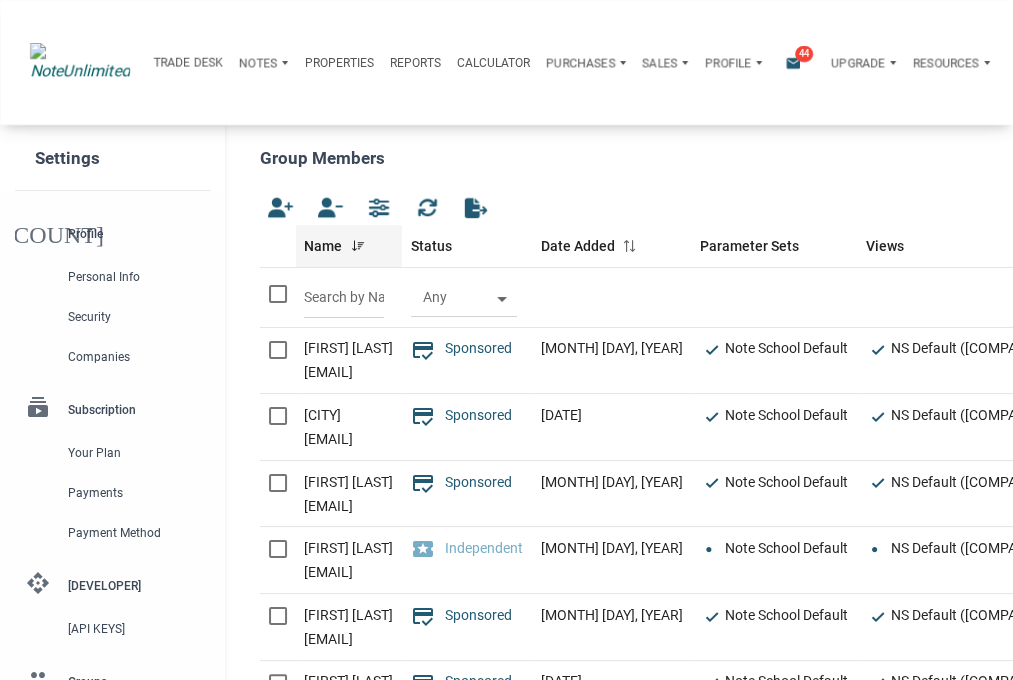 click at bounding box center (357, 246) 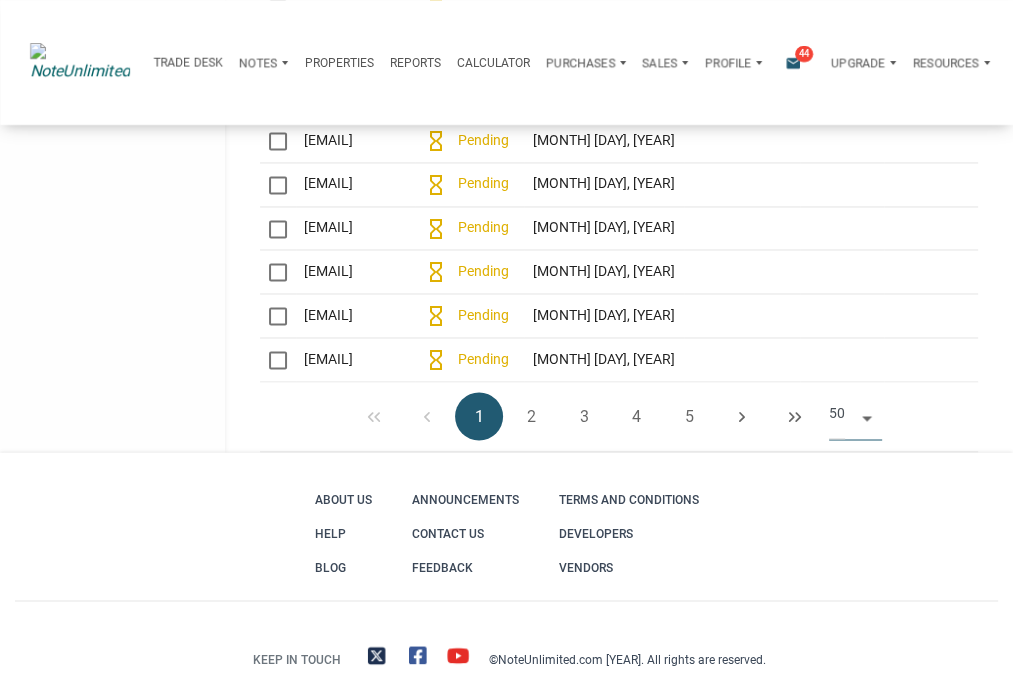 scroll, scrollTop: 2151, scrollLeft: 0, axis: vertical 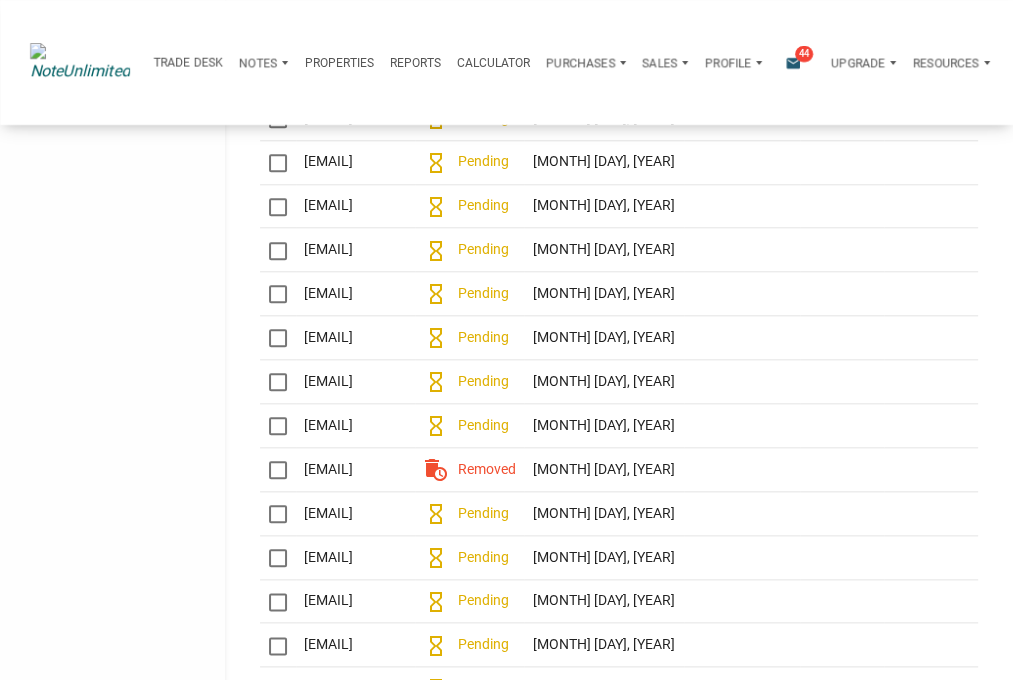 click on "Settings  account_circle  Profile  Personal Info Security Companies subscriptions  Subscription  Your plan Payments Payment Method api  Developer  Api keys group  Groups  Group Settings Group History Group Members Investor Profiles Your Investor Profile" at bounding box center [112, 30] 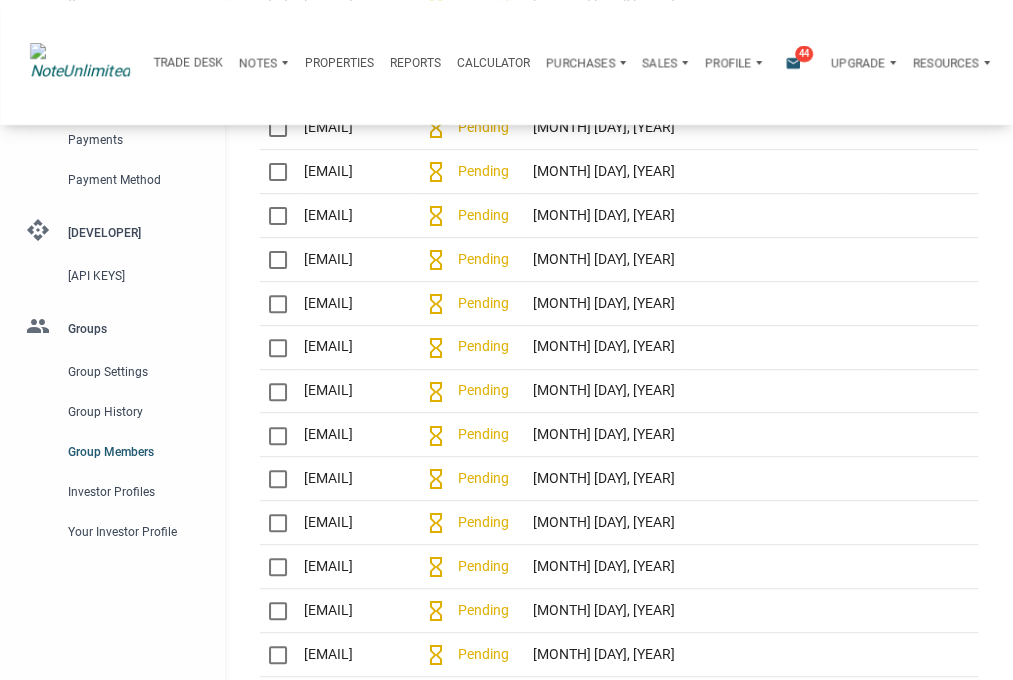 scroll, scrollTop: 350, scrollLeft: 0, axis: vertical 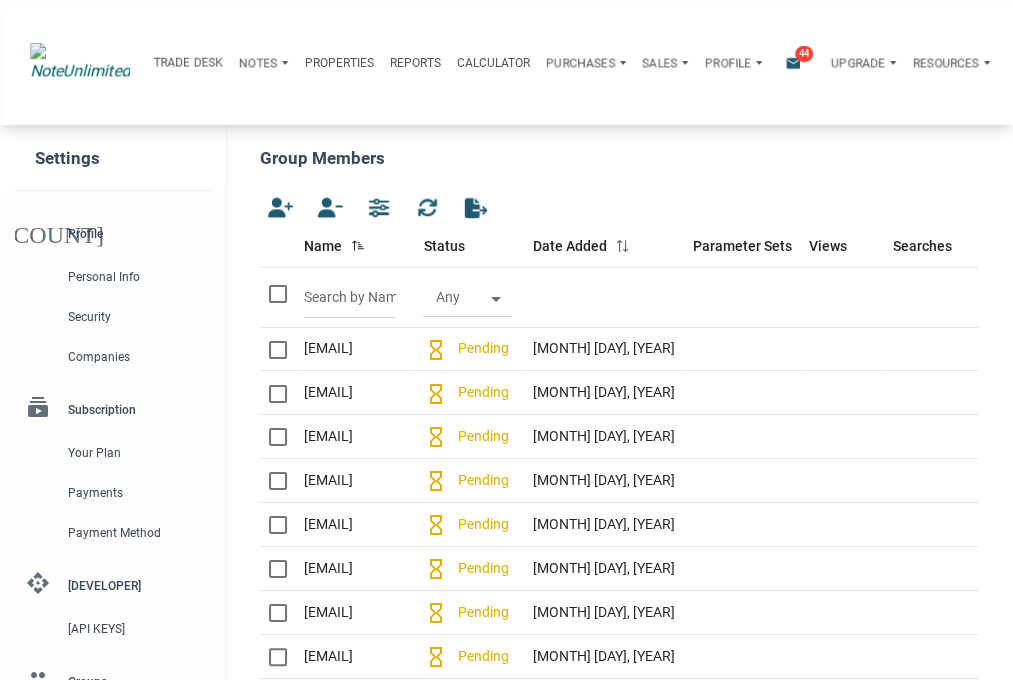 click on "Notes    Dashboard   Transactions  Properties   Reports   Calculator   Purchases   Offers  Orders  Sales   Offers  Orders  Profile    Settings  Logout  Notifications   email   44     Upgrade    Personal Business Resources    Download notes template csv   Download NOD template csv file   Download notes payments template csv file   Download properties template csv" at bounding box center (514, 62) 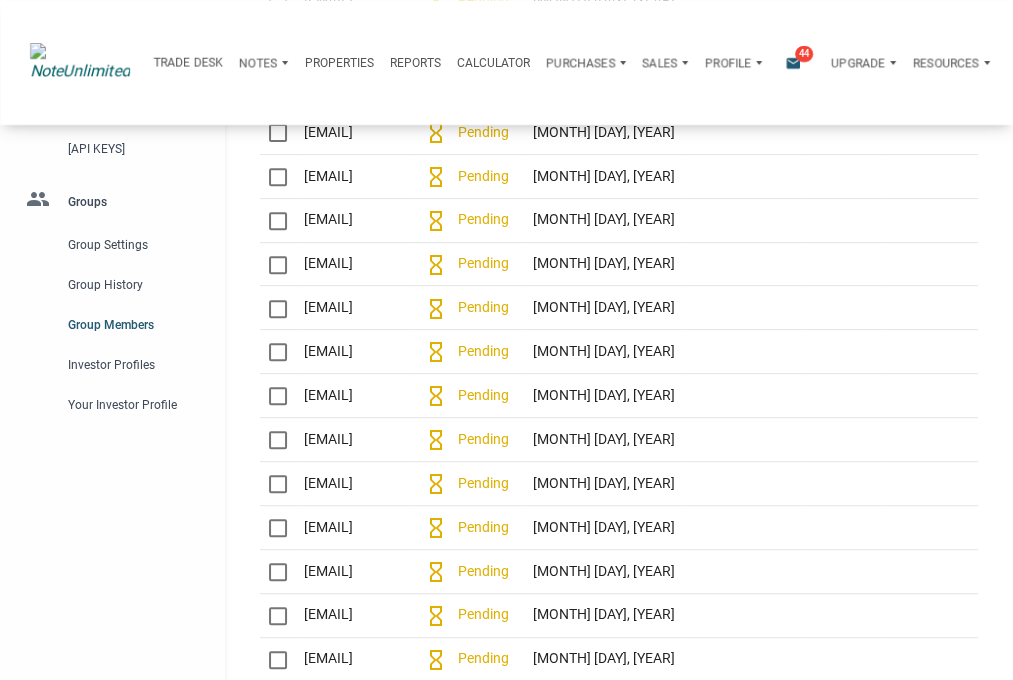 scroll, scrollTop: 490, scrollLeft: 0, axis: vertical 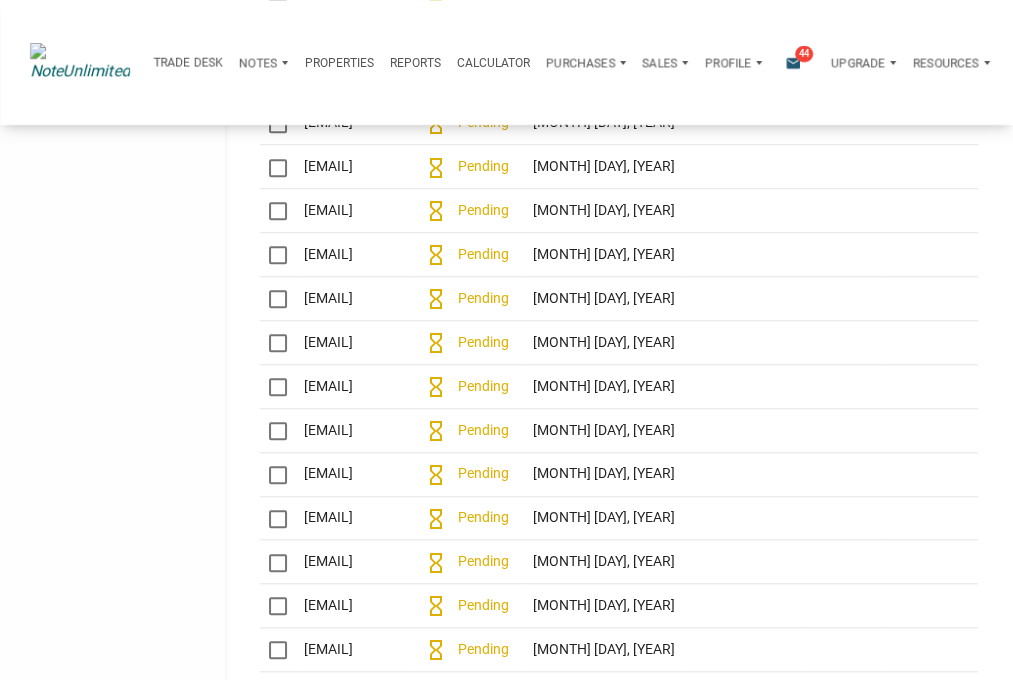 click on "Settings  account_circle  Profile  Personal Info Security Companies subscriptions  Subscription  Your plan Payments Payment Method api  Developer  Api keys group  Groups  Group Settings Group History Group Members Investor Profiles Your Investor Profile" at bounding box center (112, 342) 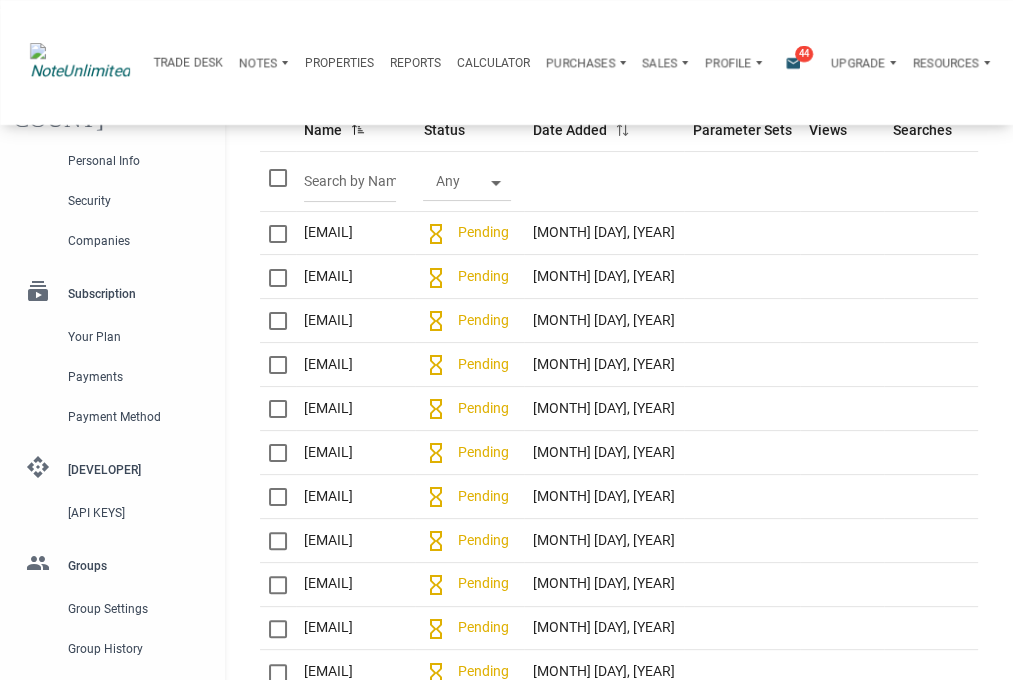 scroll, scrollTop: 0, scrollLeft: 0, axis: both 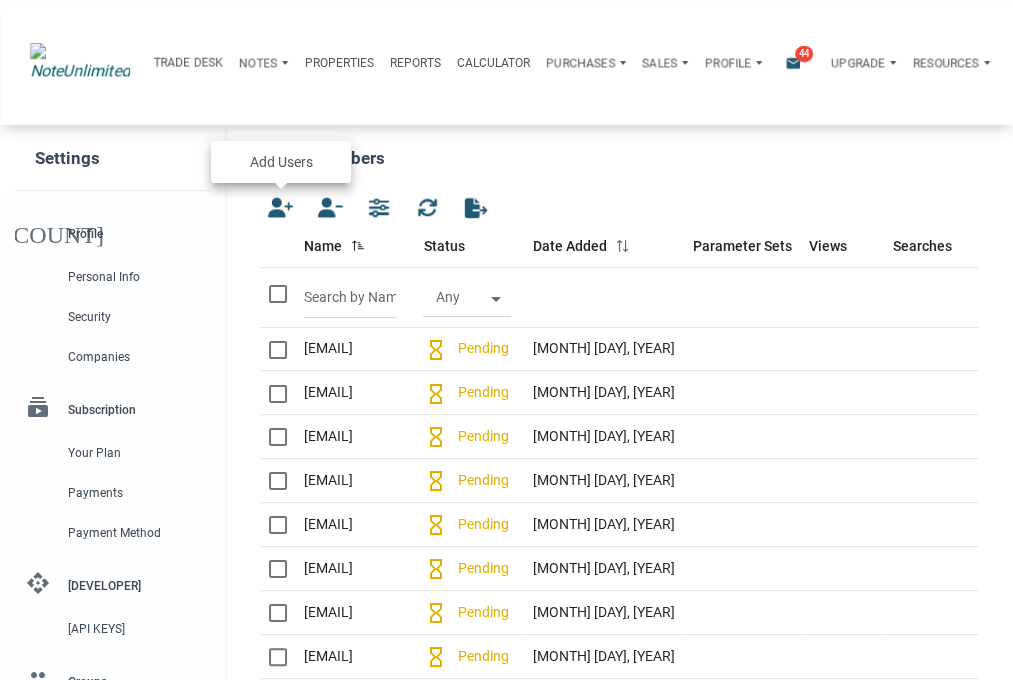 click at bounding box center [281, 208] 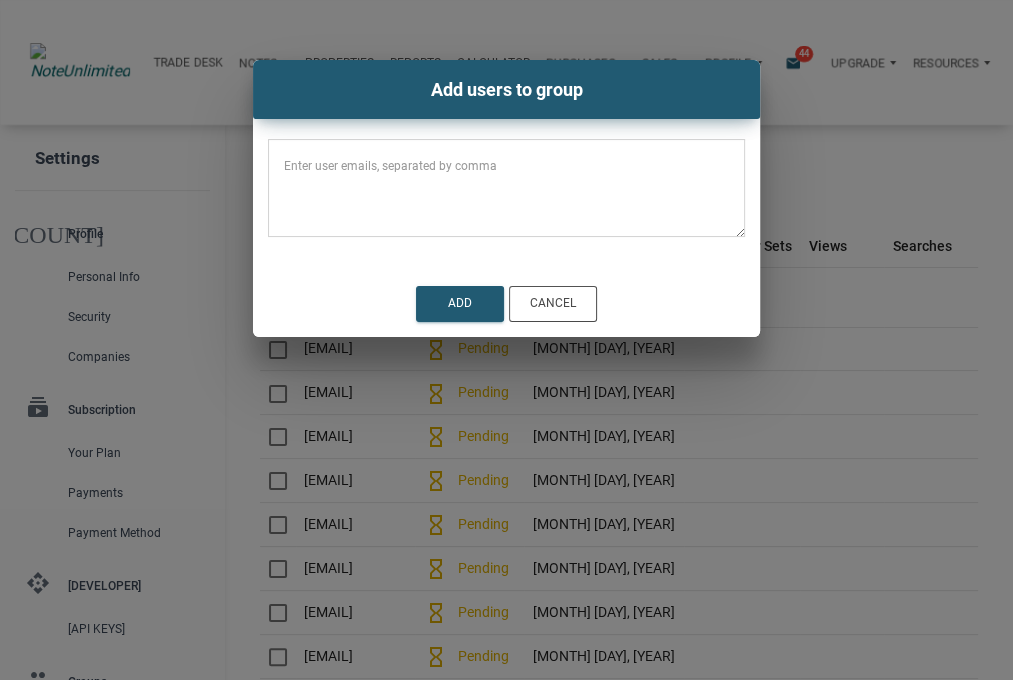 click at bounding box center [506, 194] 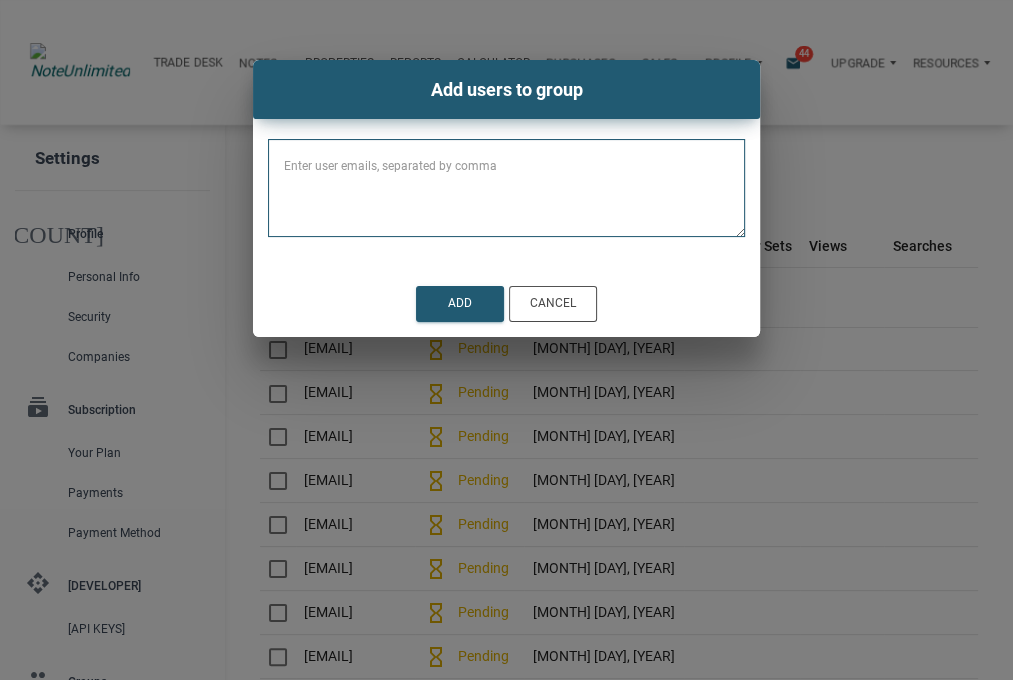 paste on "[EMAIL]" 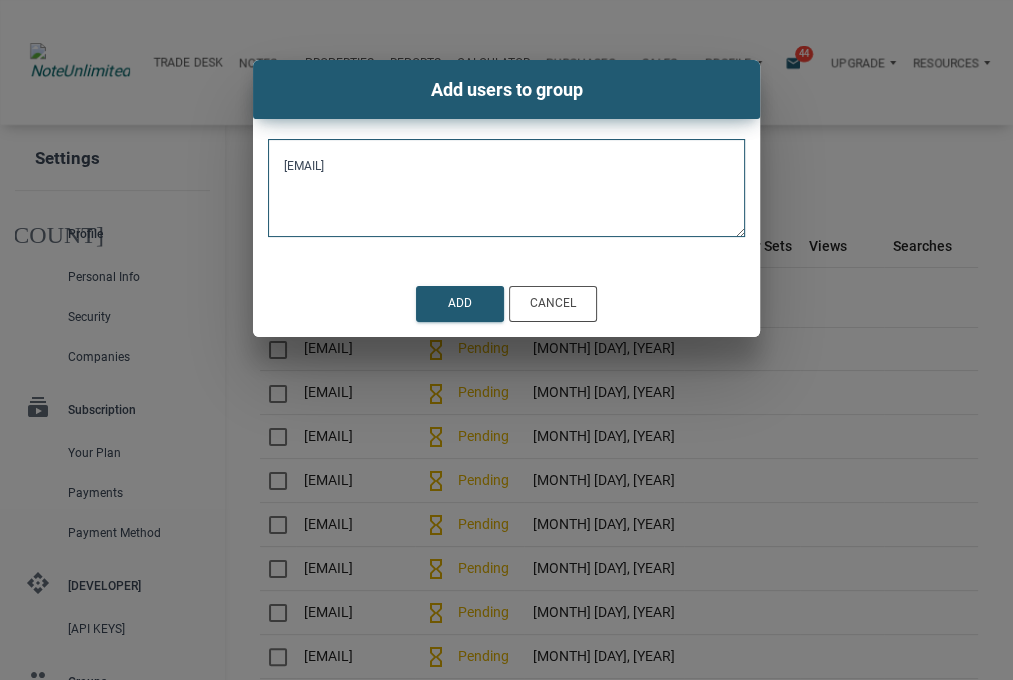 click on "[EMAIL]" at bounding box center [506, 194] 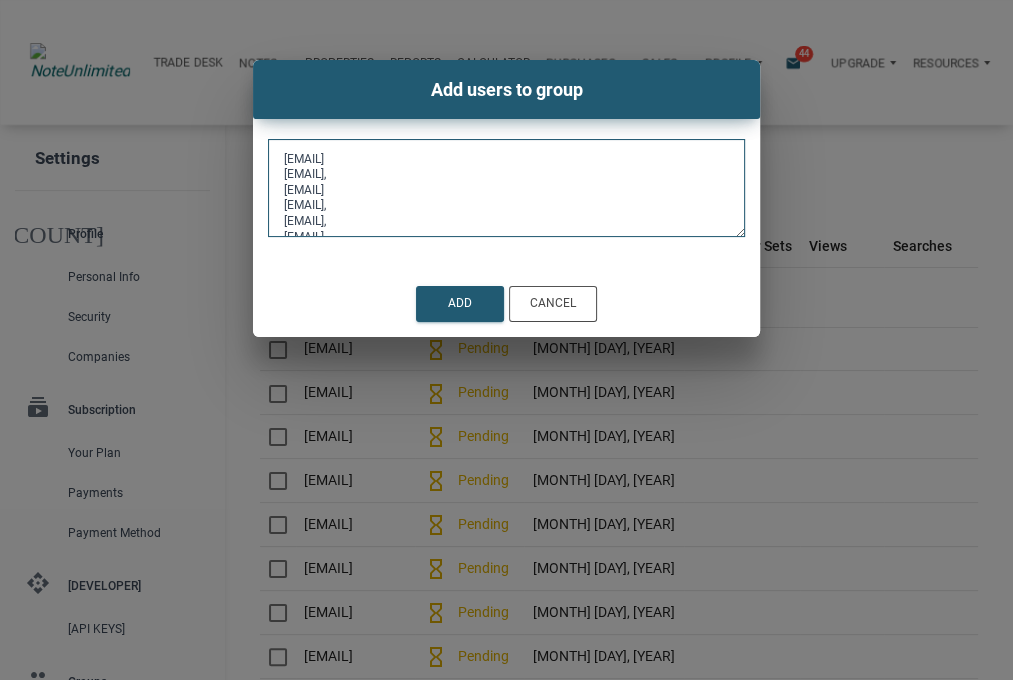 scroll, scrollTop: 350, scrollLeft: 0, axis: vertical 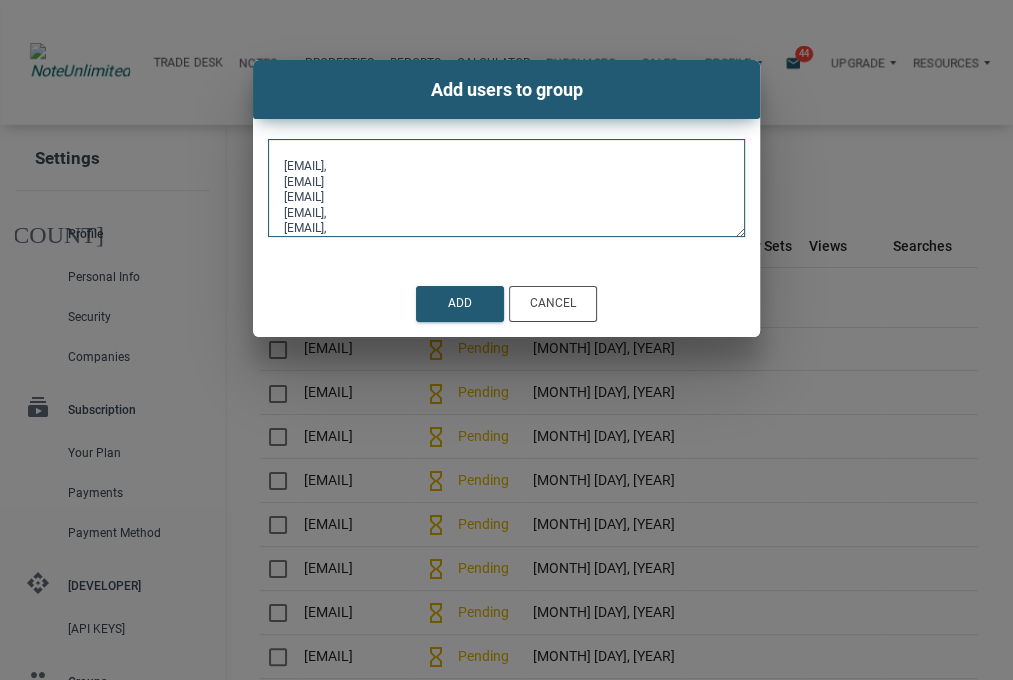 drag, startPoint x: 443, startPoint y: 157, endPoint x: 282, endPoint y: 143, distance: 161.60754 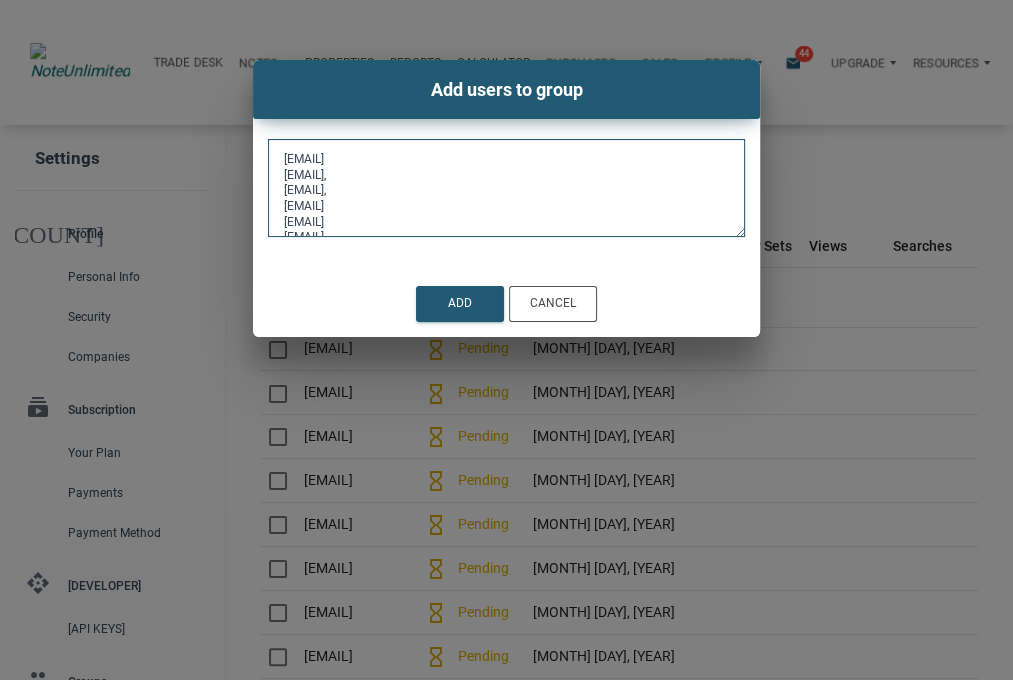 click on "[EMAIL],
[EMAIL]
[EMAIL]
[EMAIL],
[EMAIL],
[EMAIL]
[EMAIL]
[EMAIL],
[EMAIL]
[EMAIL]
[EMAIL],
[EMAIL]
[EMAIL],
[EMAIL],
[EMAIL]
[EMAIL],
[EMAIL]
[EMAIL]
[EMAIL],
[EMAIL]
[EMAIL],
[EMAIL]
[EMAIL]
[EMAIL]
[EMAIL],
[EMAIL]
[EMAIL],
[EMAIL],
[EMAIL]," at bounding box center (506, 194) 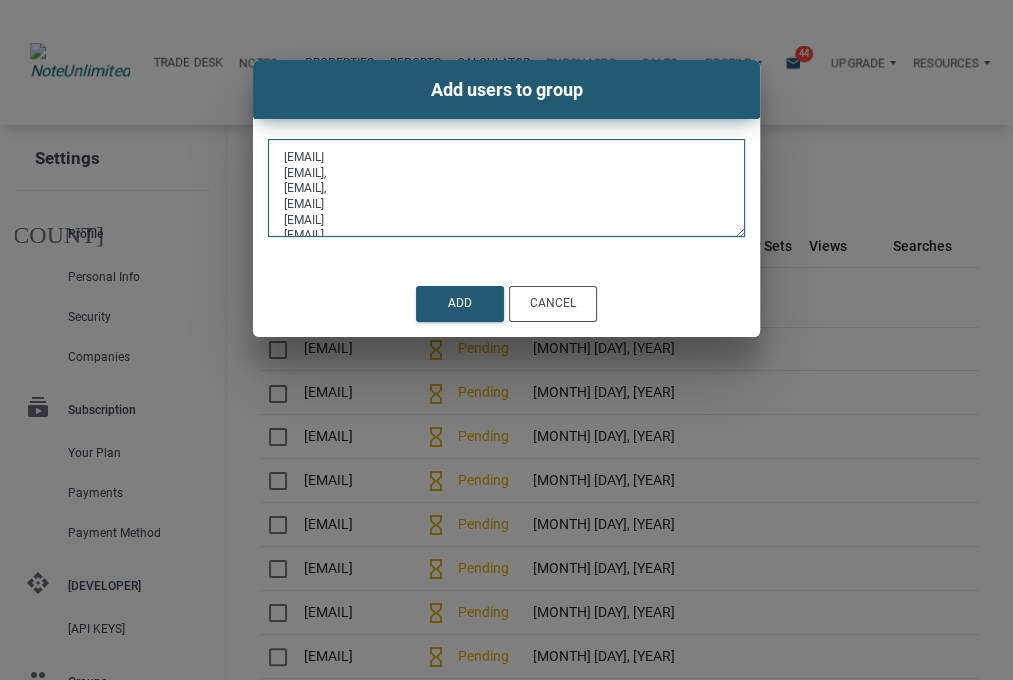 click on "[EMAIL],
[EMAIL]
[EMAIL]
[EMAIL],
[EMAIL],
[EMAIL]
[EMAIL]
[EMAIL],
[EMAIL]
[EMAIL]
[EMAIL],
[EMAIL]
[EMAIL],
[EMAIL],
[EMAIL]
[EMAIL],
[EMAIL]
[EMAIL]
[EMAIL],
[EMAIL]
[EMAIL],
[EMAIL]
[EMAIL]
[EMAIL]
[EMAIL],
[EMAIL]
[EMAIL],
[EMAIL],
[EMAIL]," at bounding box center (506, 194) 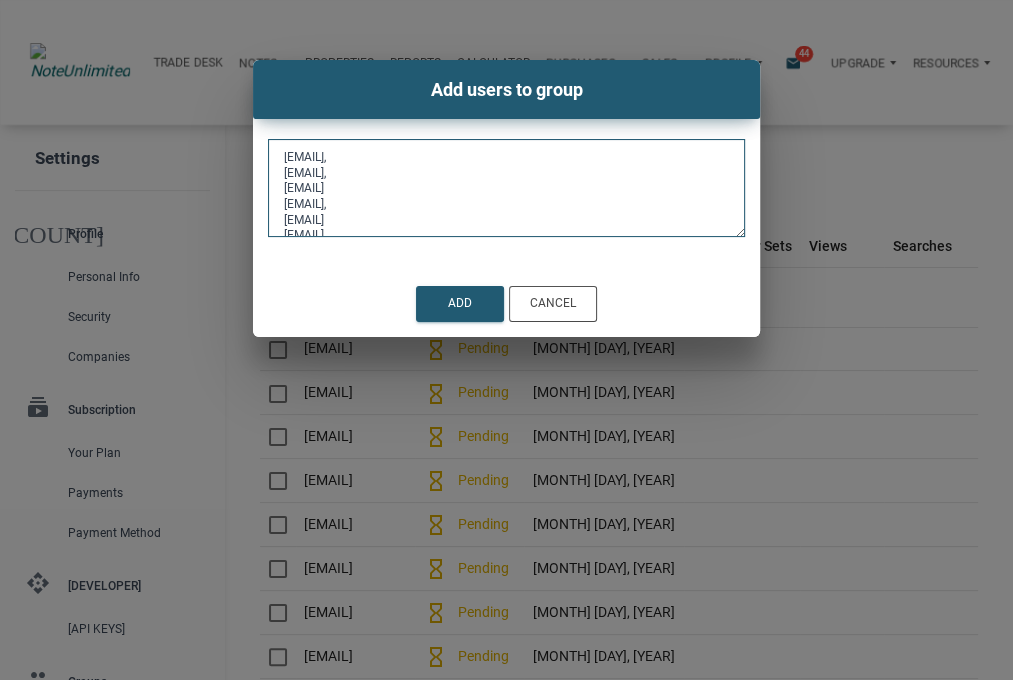 click on "[EMAIL], [EMAIL]
[EMAIL]
[EMAIL],
[EMAIL],
[EMAIL]
[EMAIL],
[EMAIL]
[EMAIL]
[EMAIL],
[EMAIL]
[EMAIL],
[EMAIL]
[EMAIL]
[EMAIL],
[EMAIL]
[EMAIL]
[EMAIL],
[EMAIL]
[EMAIL],
[EMAIL]
[EMAIL]
[EMAIL]
[EMAIL],
[EMAIL],
[EMAIL],
[EMAIL],
[EMAIL]," at bounding box center [506, 194] 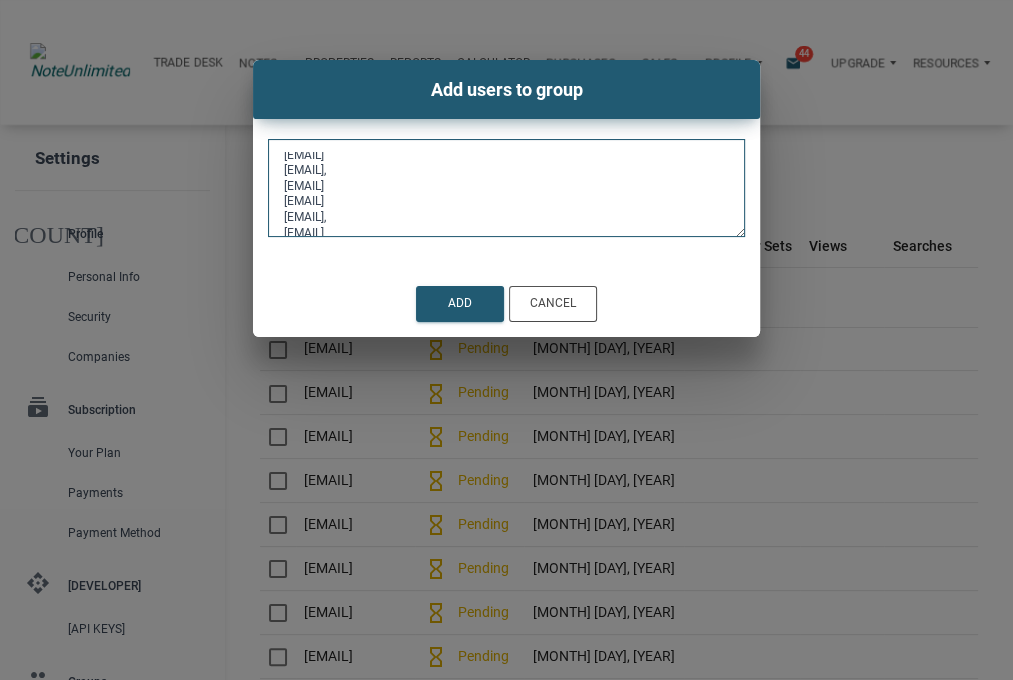 scroll, scrollTop: 120, scrollLeft: 0, axis: vertical 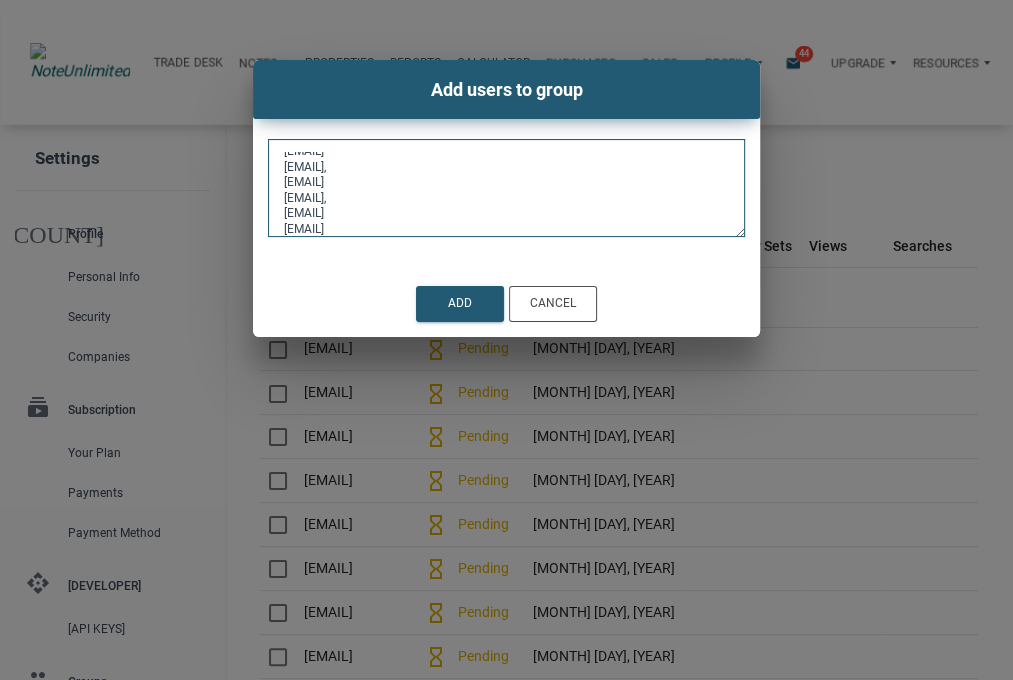 click on "[EMAIL],
[EMAIL]
[EMAIL]
[EMAIL],
[EMAIL],
[EMAIL]
[EMAIL]
[EMAIL],
[EMAIL]
[EMAIL]
[EMAIL],
[EMAIL]
[EMAIL],
[EMAIL],
[EMAIL]
[EMAIL],
[EMAIL]
[EMAIL]
[EMAIL],
[EMAIL]
[EMAIL],
[EMAIL]
[EMAIL]
[EMAIL]
[EMAIL],
[EMAIL]
[EMAIL],
[EMAIL],
[EMAIL]," at bounding box center [506, 194] 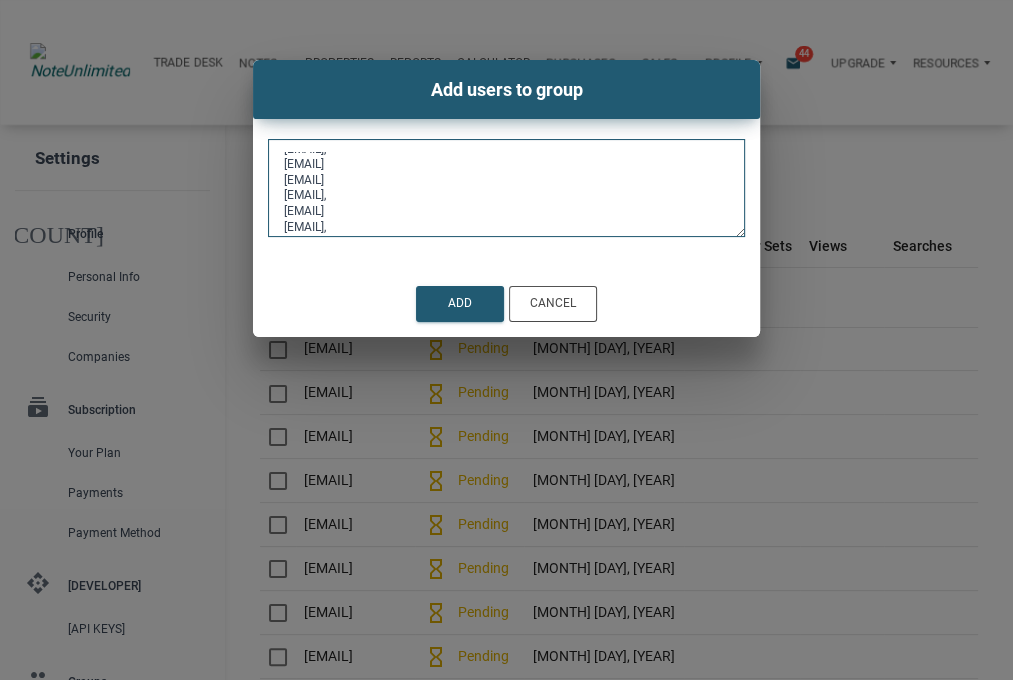 scroll, scrollTop: 304, scrollLeft: 0, axis: vertical 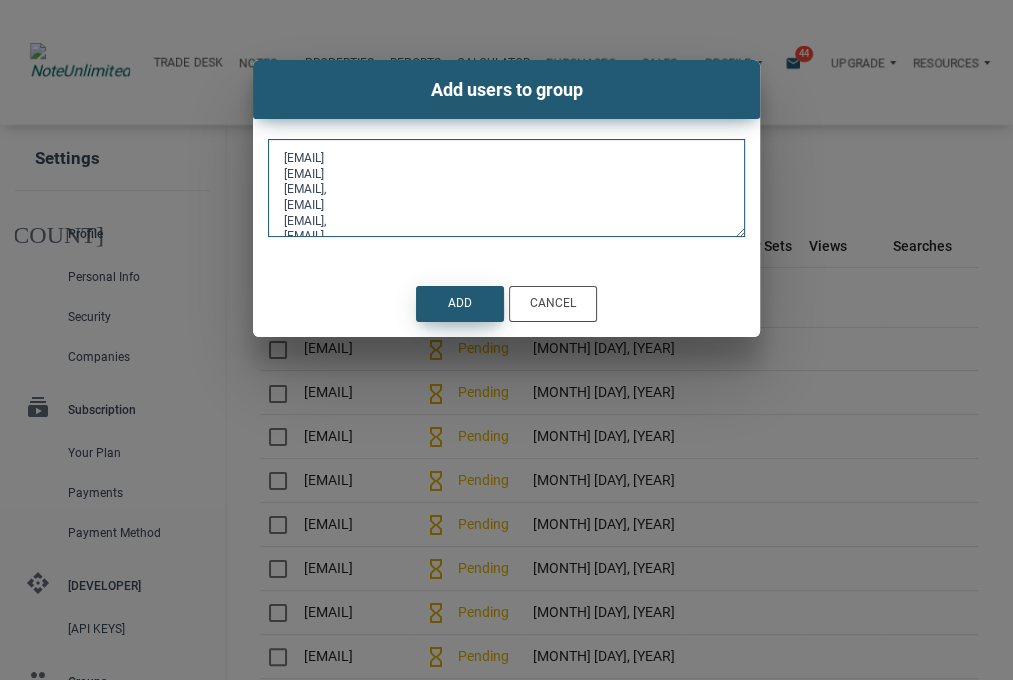 type on "[EMAIL],[EMAIL]
[EMAIL]
[EMAIL],[EMAIL],
[EMAIL]
[EMAIL],
[EMAIL]
[EMAIL]
[EMAIL],
[EMAIL]
[EMAIL],
[EMAIL],
[EMAIL],
[EMAIL]
[EMAIL],
[EMAIL]
[EMAIL]
[EMAIL],
[EMAIL]
[EMAIL],
[EMAIL]
[EMAIL]
[EMAIL],
[EMAIL]
[EMAIL],
[EMAIL],
[EMAIL]," 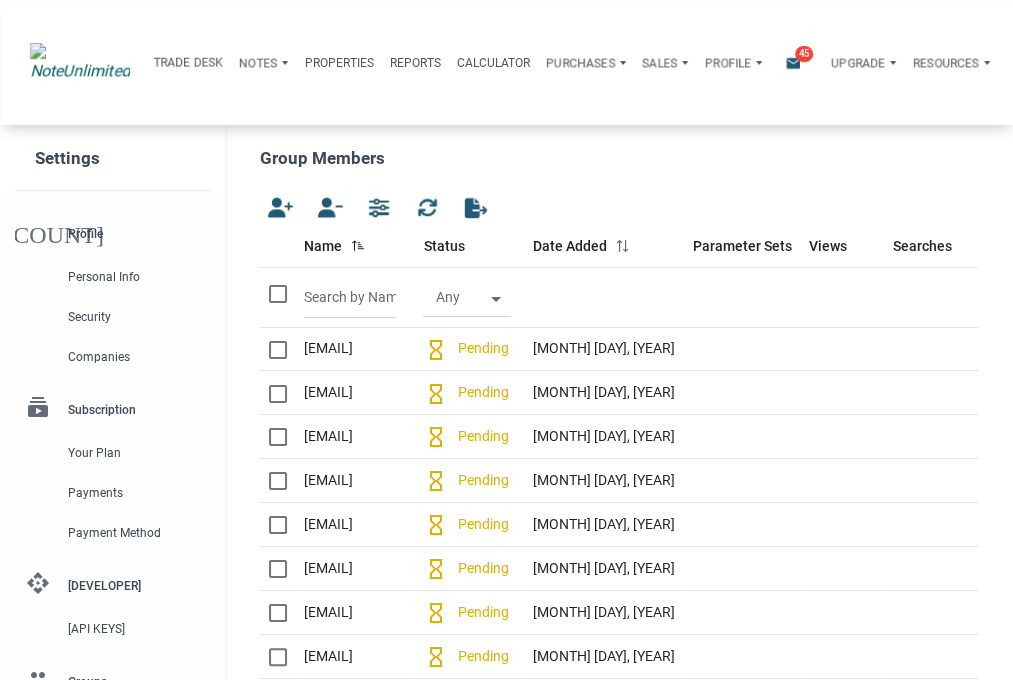 click on "Group Members" at bounding box center (619, 158) 